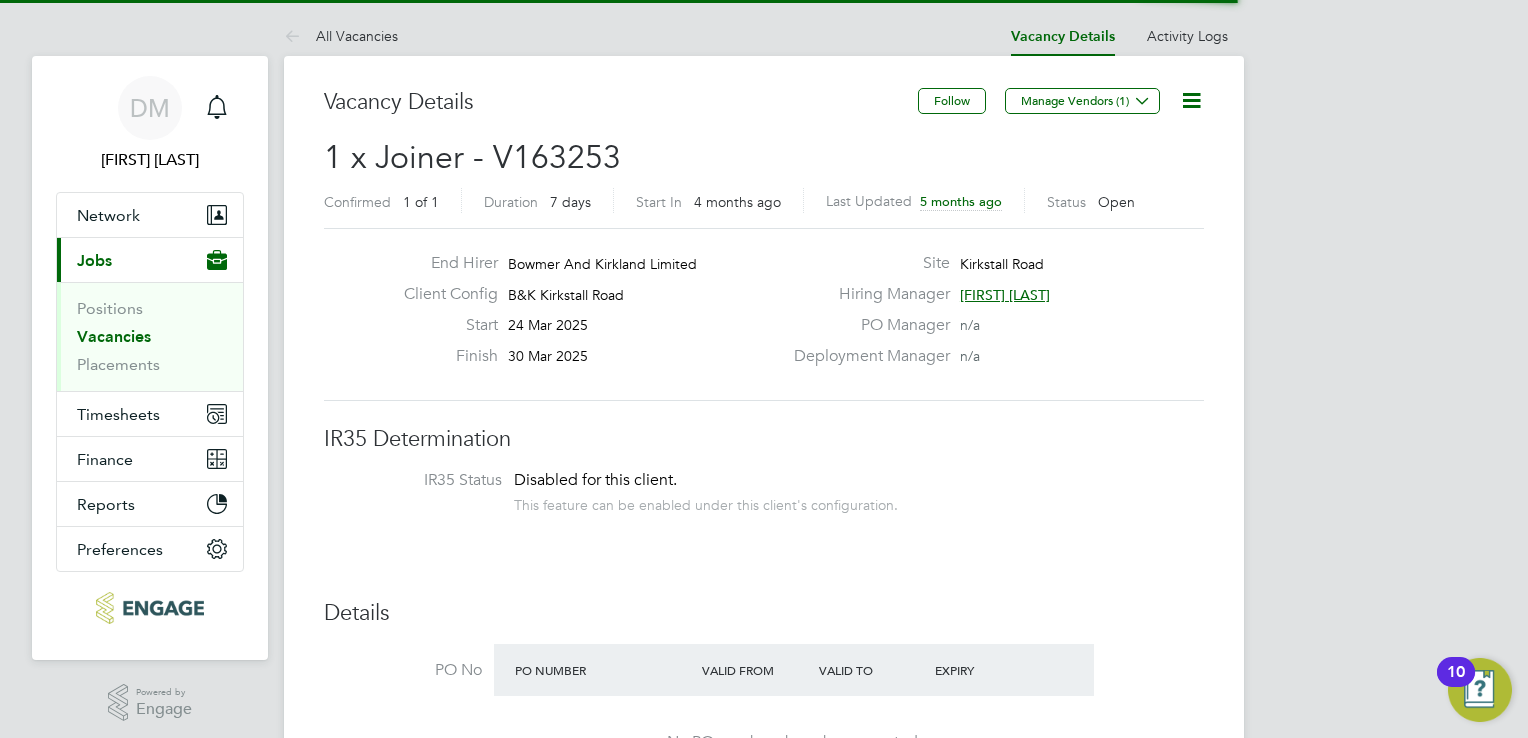 scroll, scrollTop: 0, scrollLeft: 0, axis: both 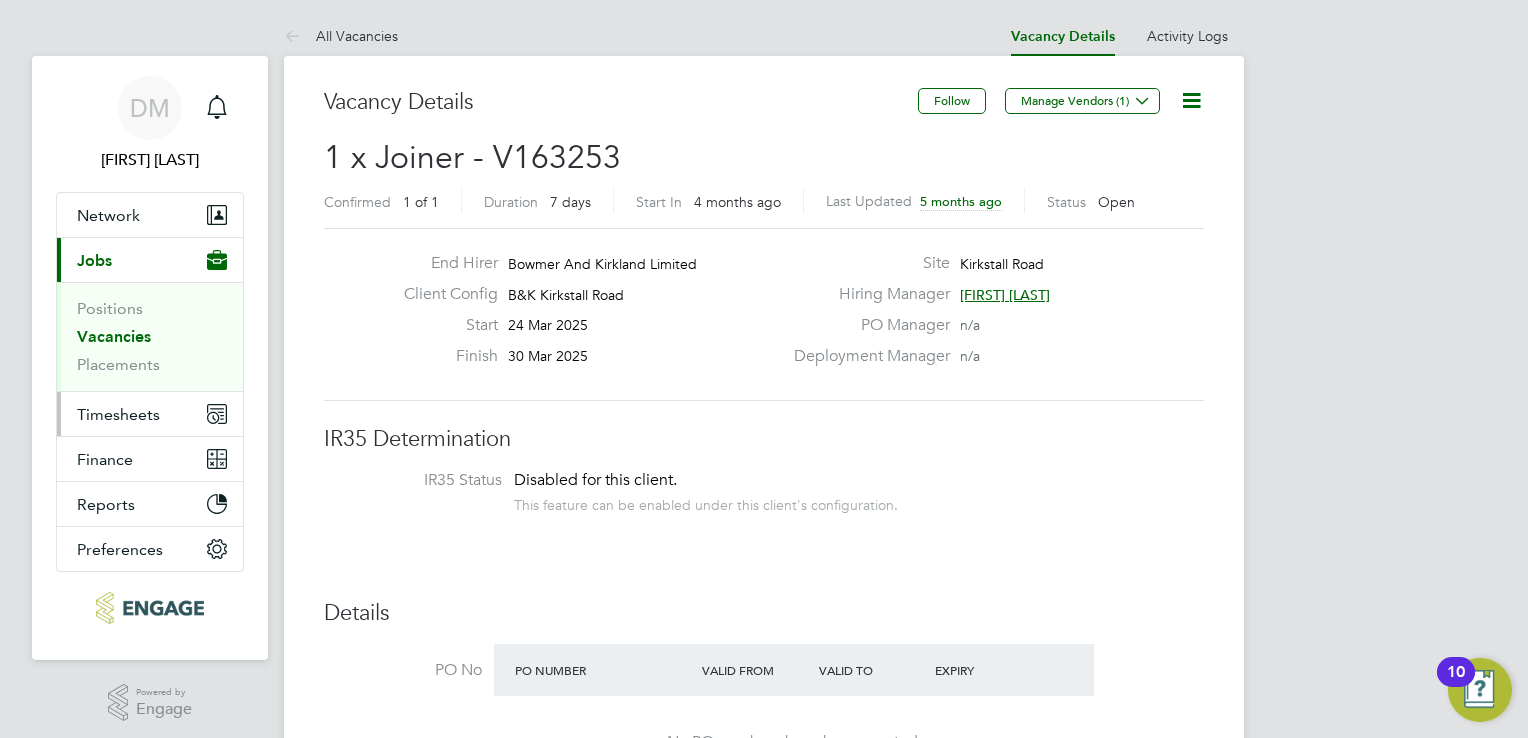 click on "Timesheets" at bounding box center (150, 414) 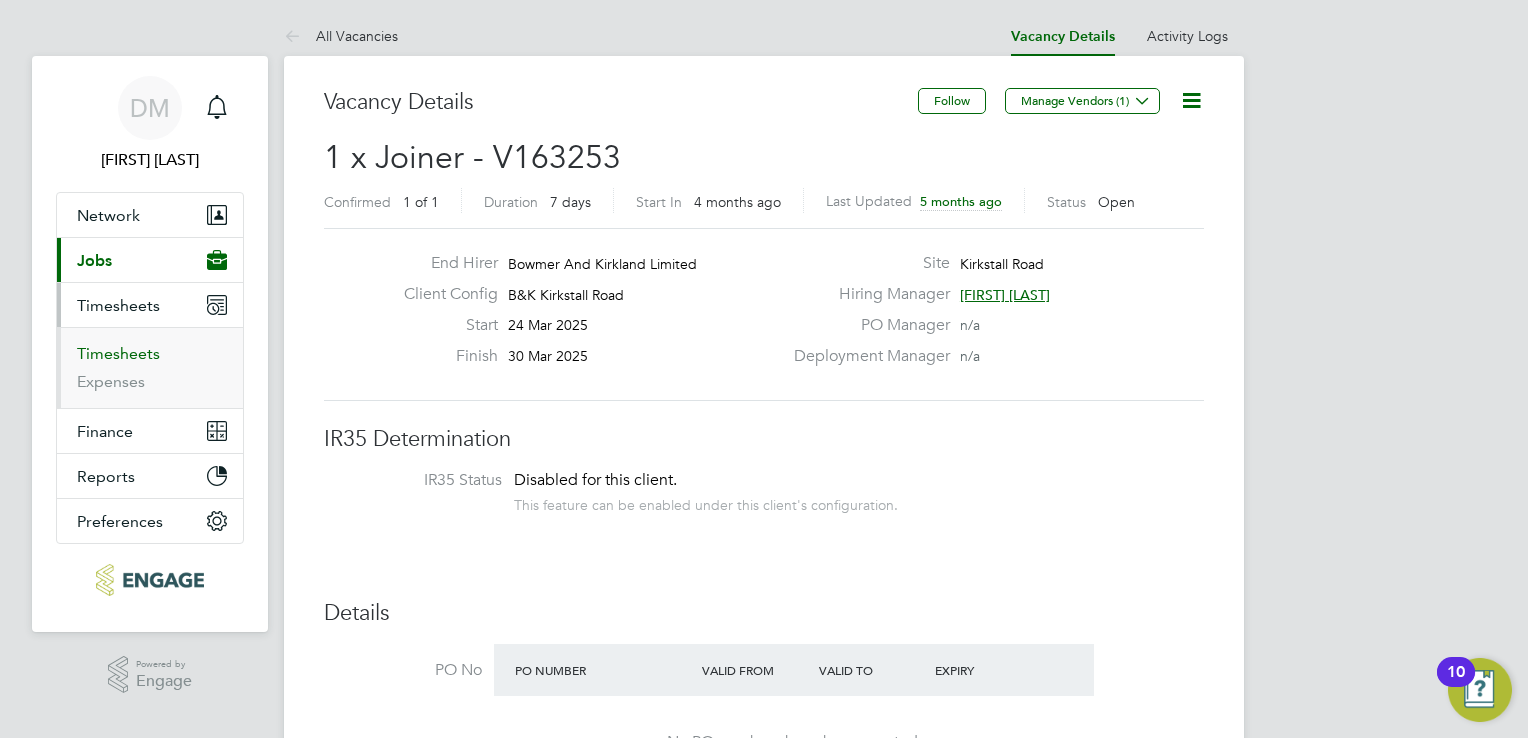 click on "Timesheets" at bounding box center (118, 353) 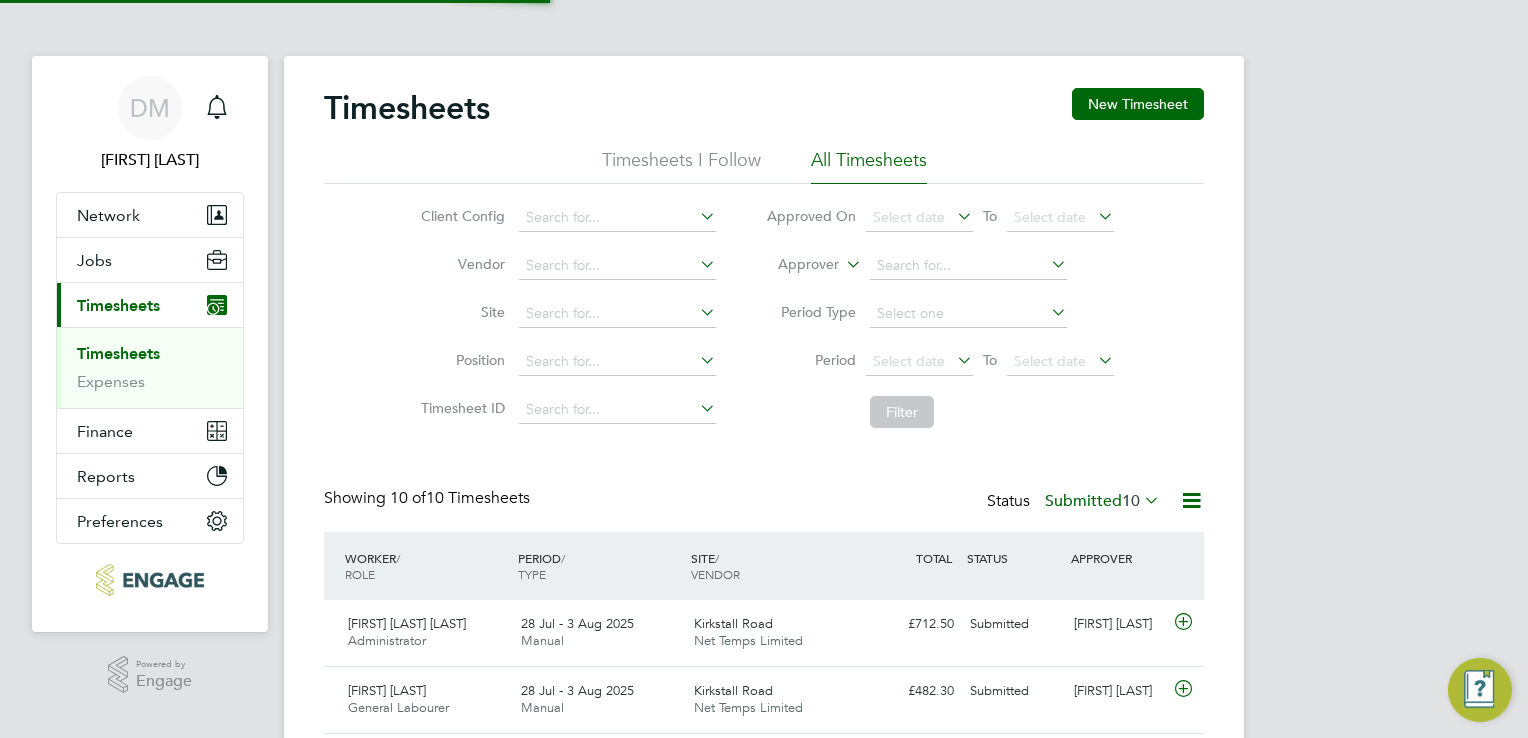 scroll, scrollTop: 9, scrollLeft: 10, axis: both 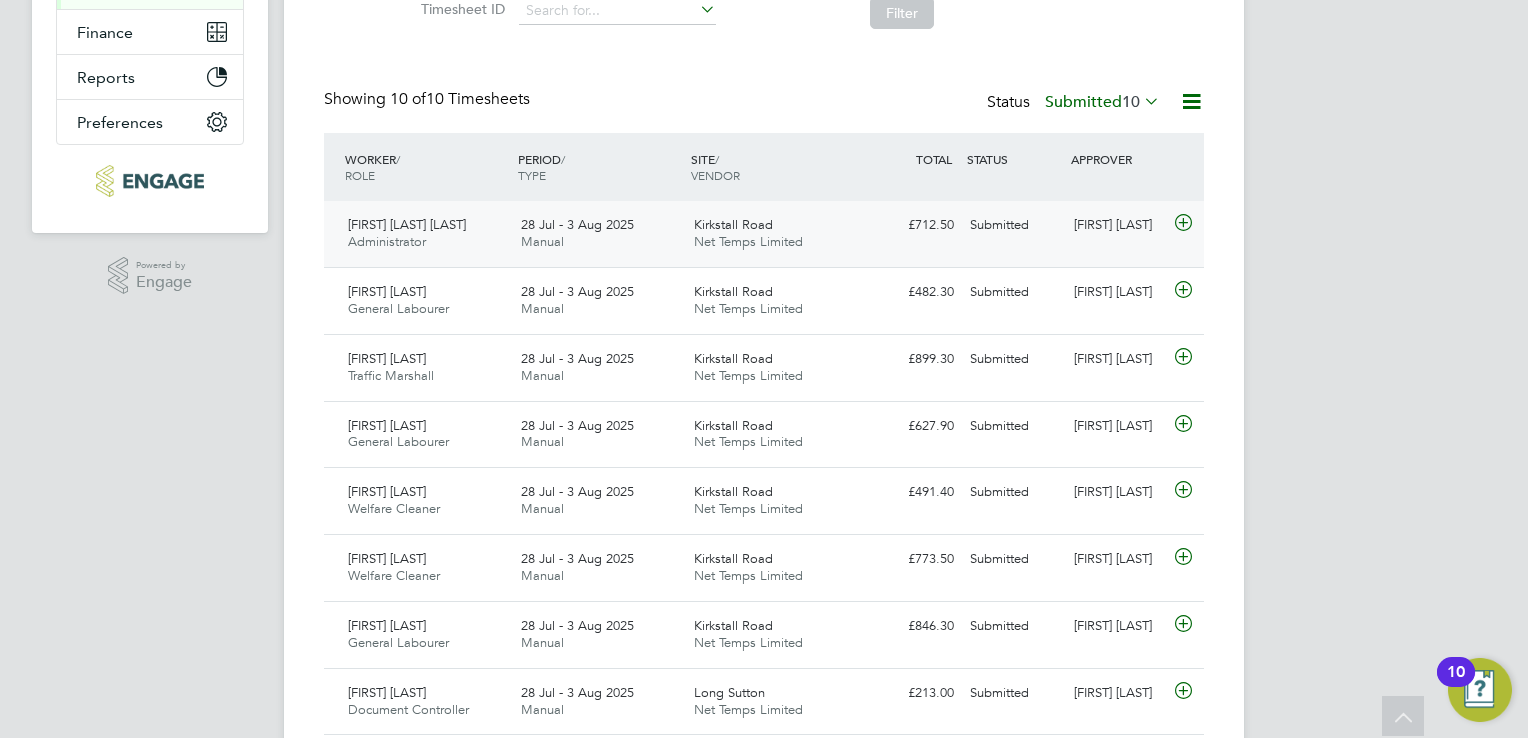 click 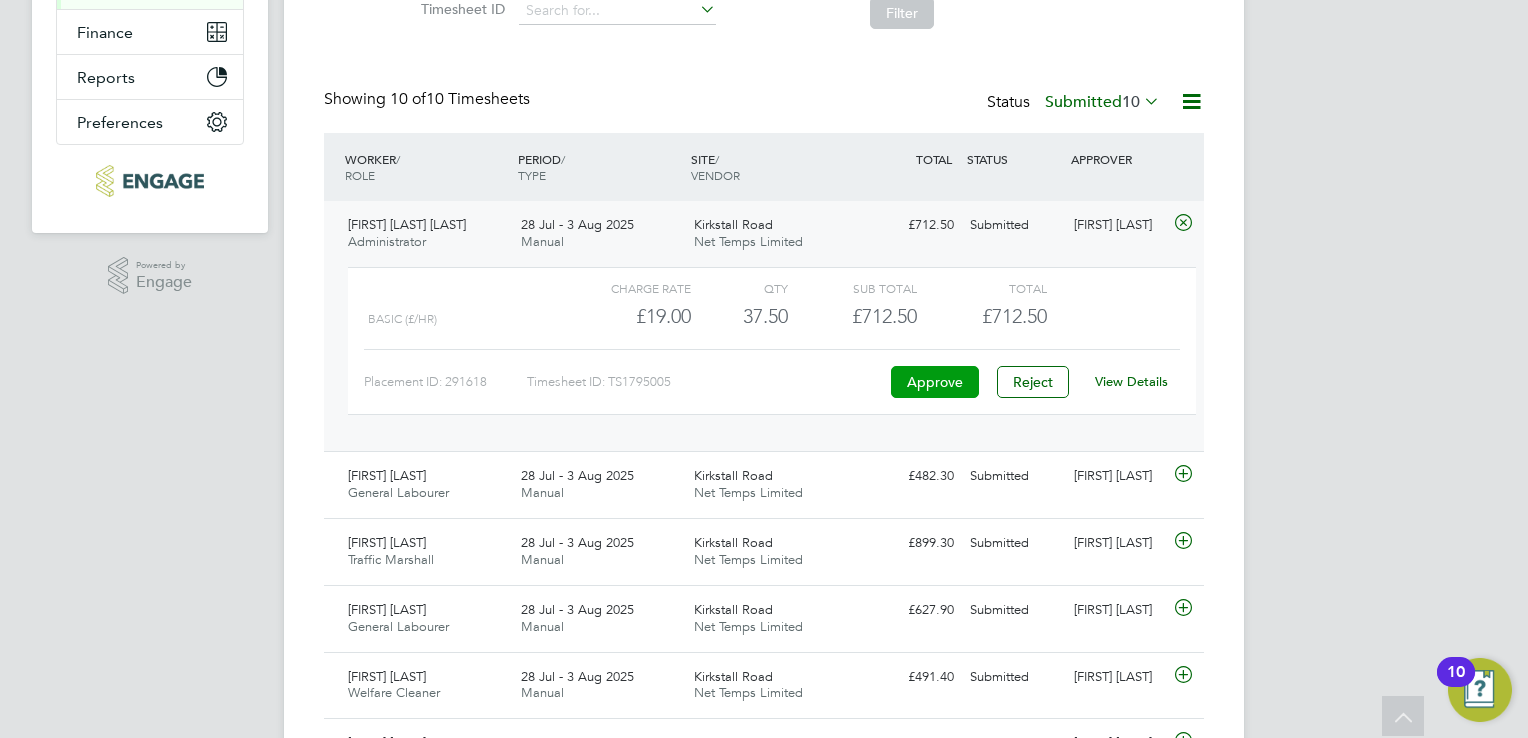 click on "Approve" 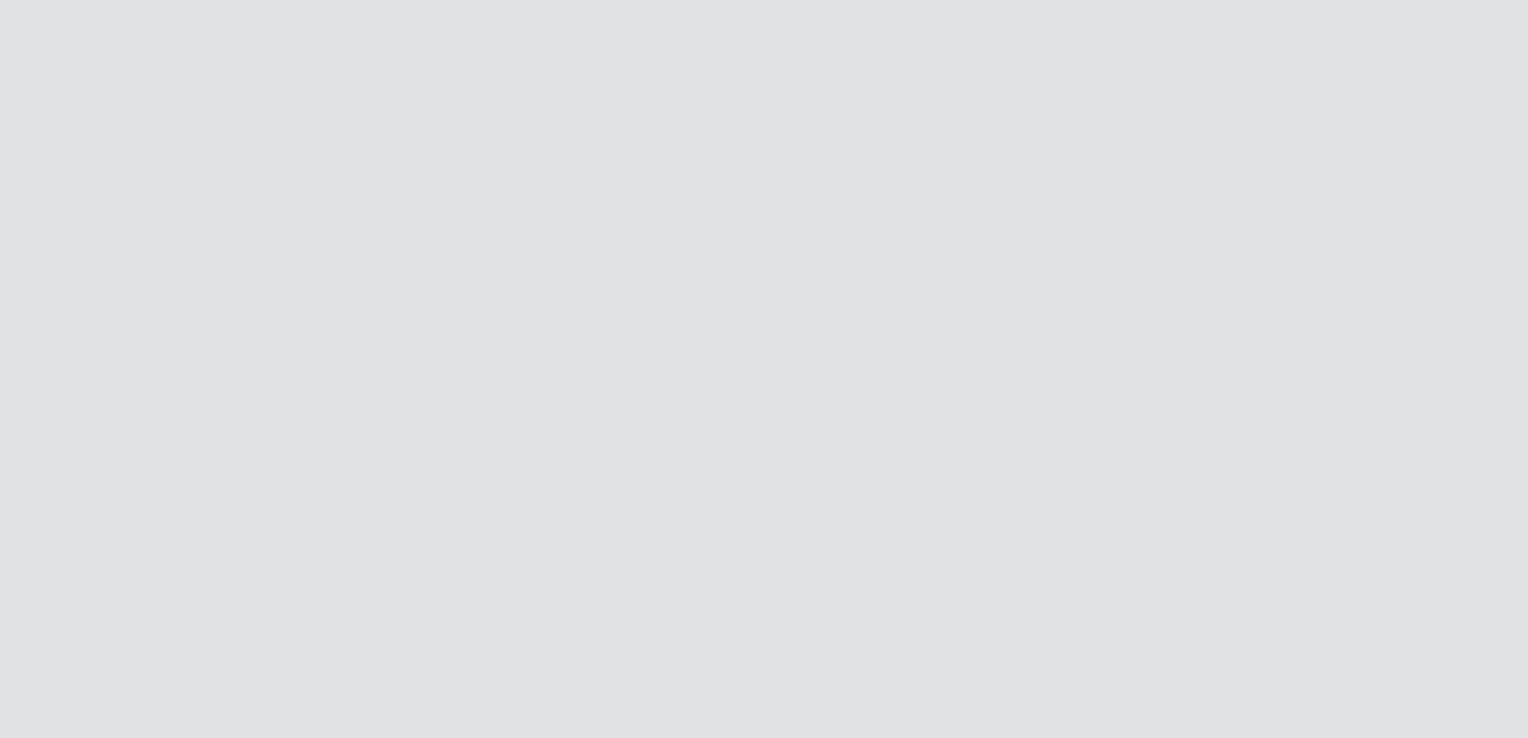 scroll, scrollTop: 0, scrollLeft: 0, axis: both 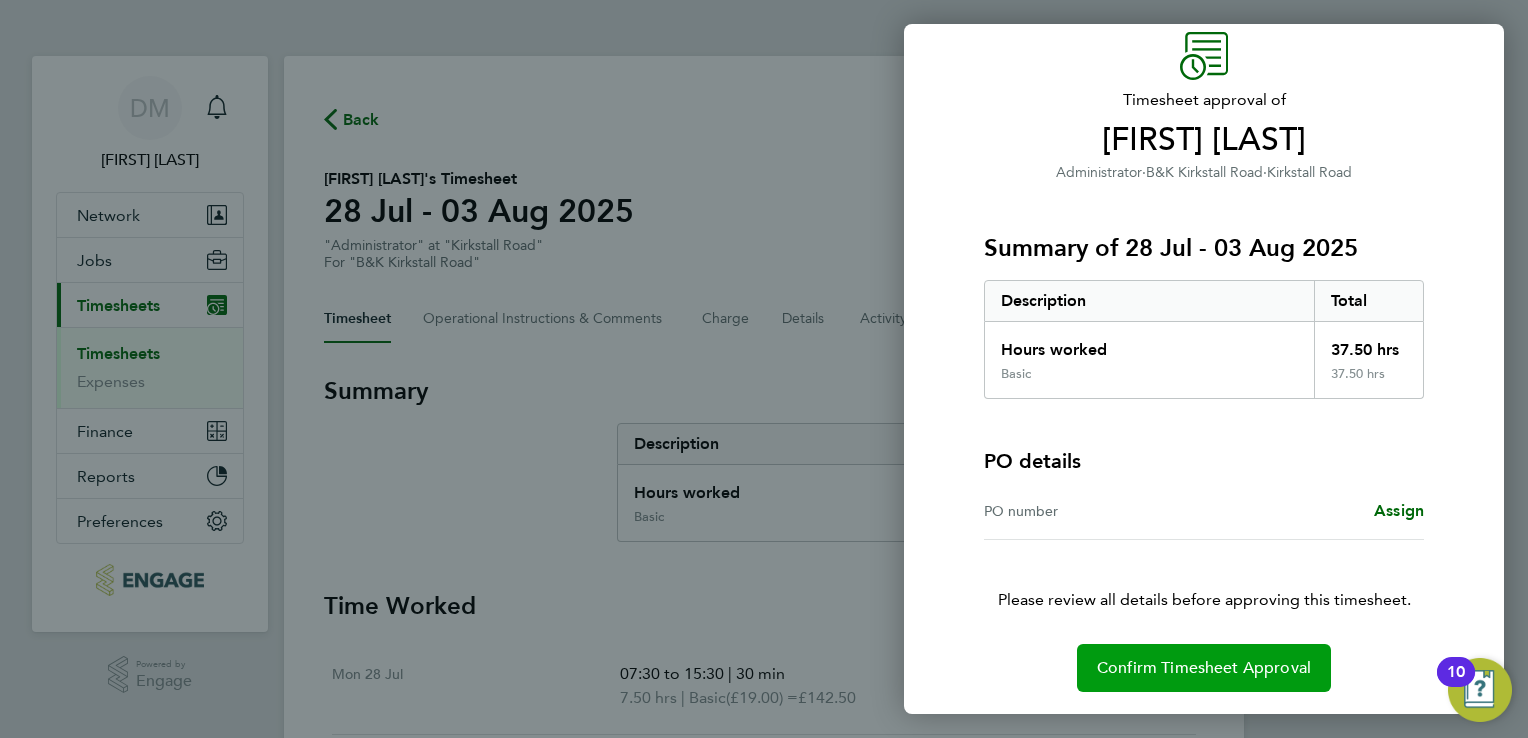 click on "Confirm Timesheet Approval" 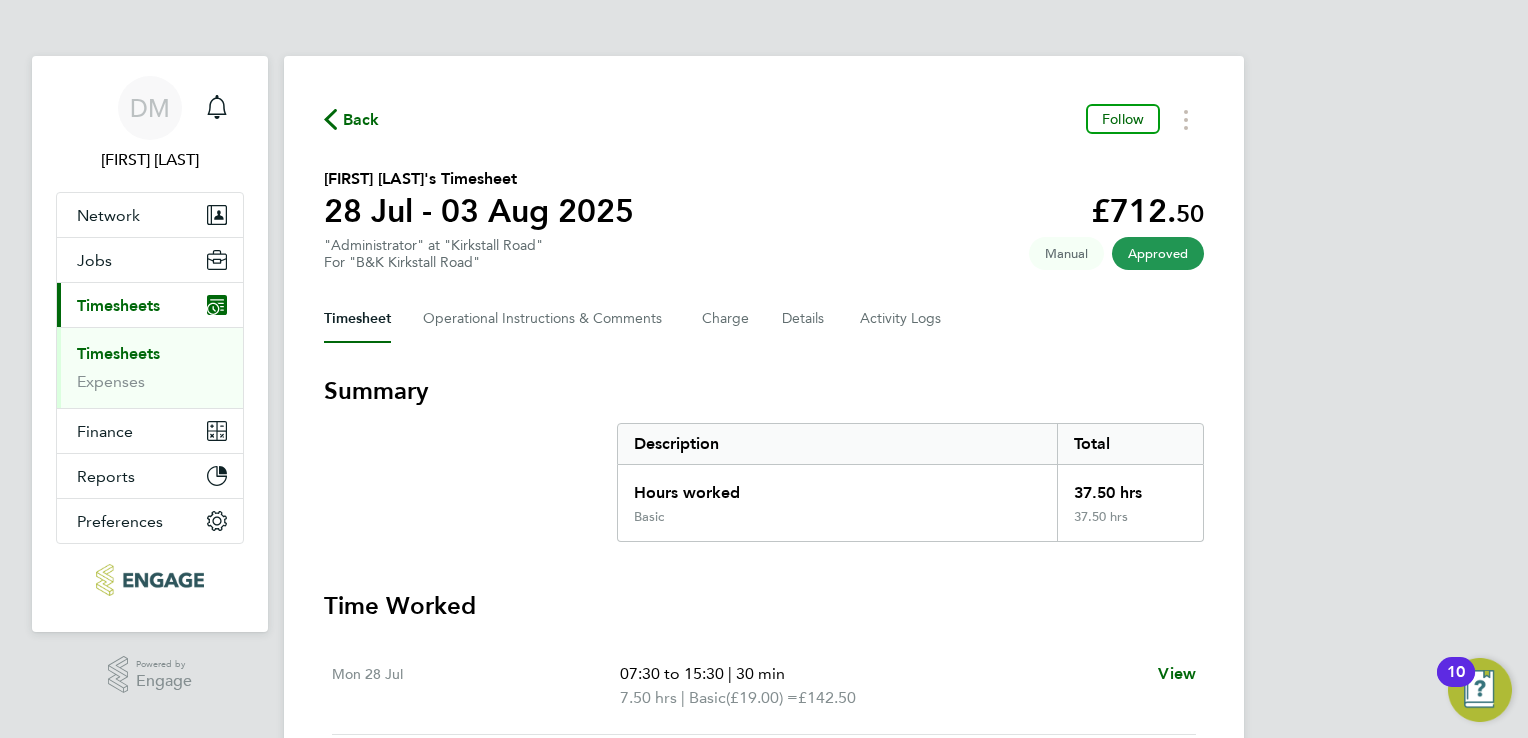click 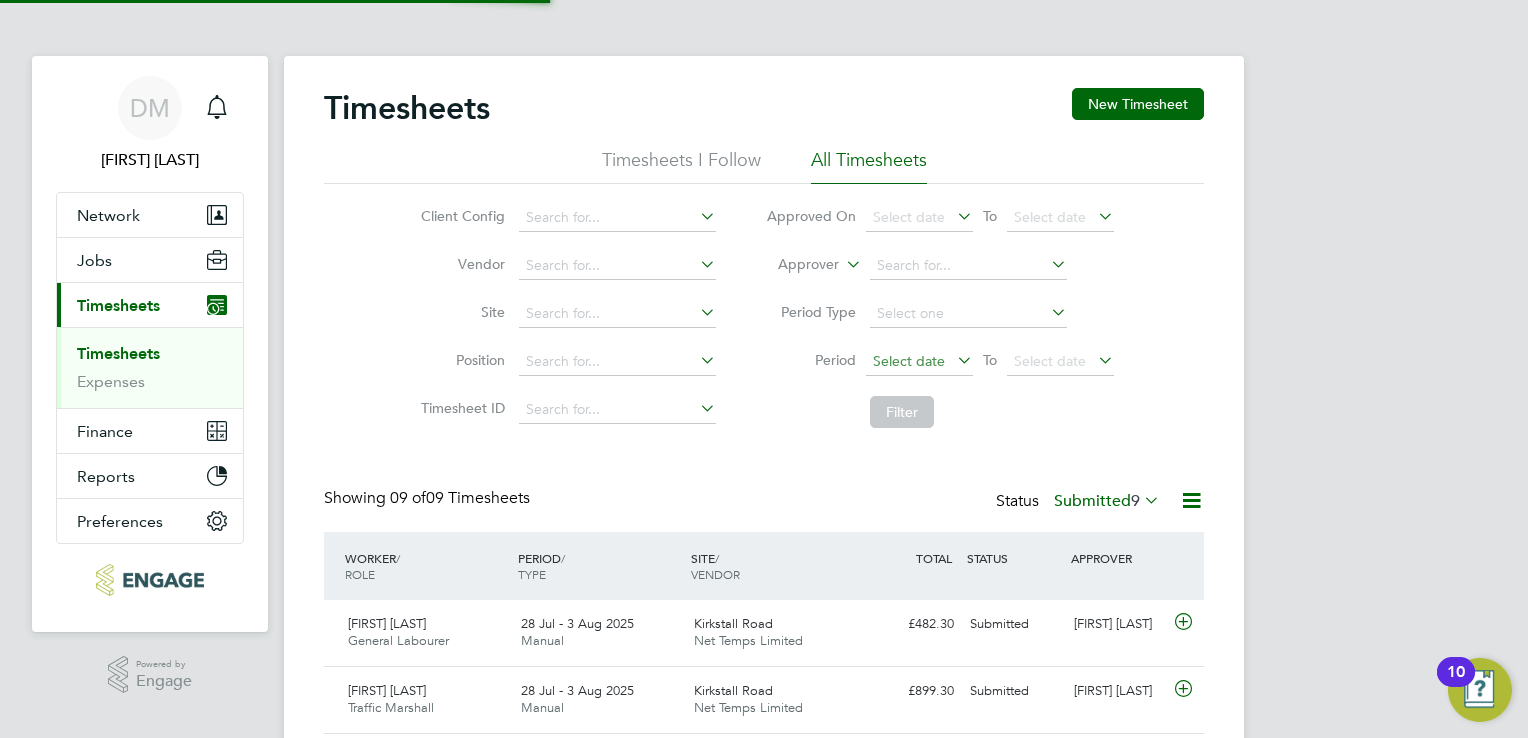 scroll, scrollTop: 9, scrollLeft: 10, axis: both 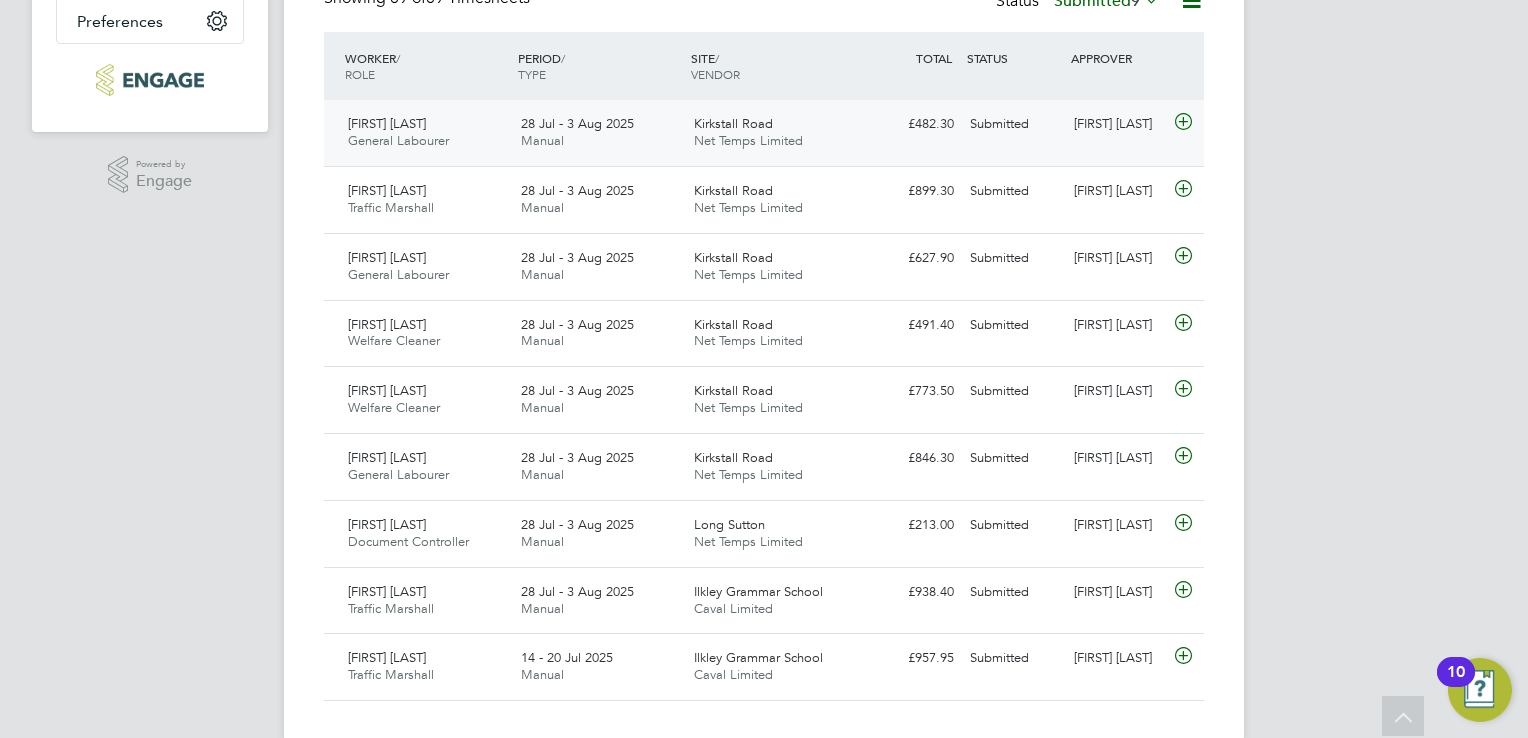 click on "Matthew Arno" 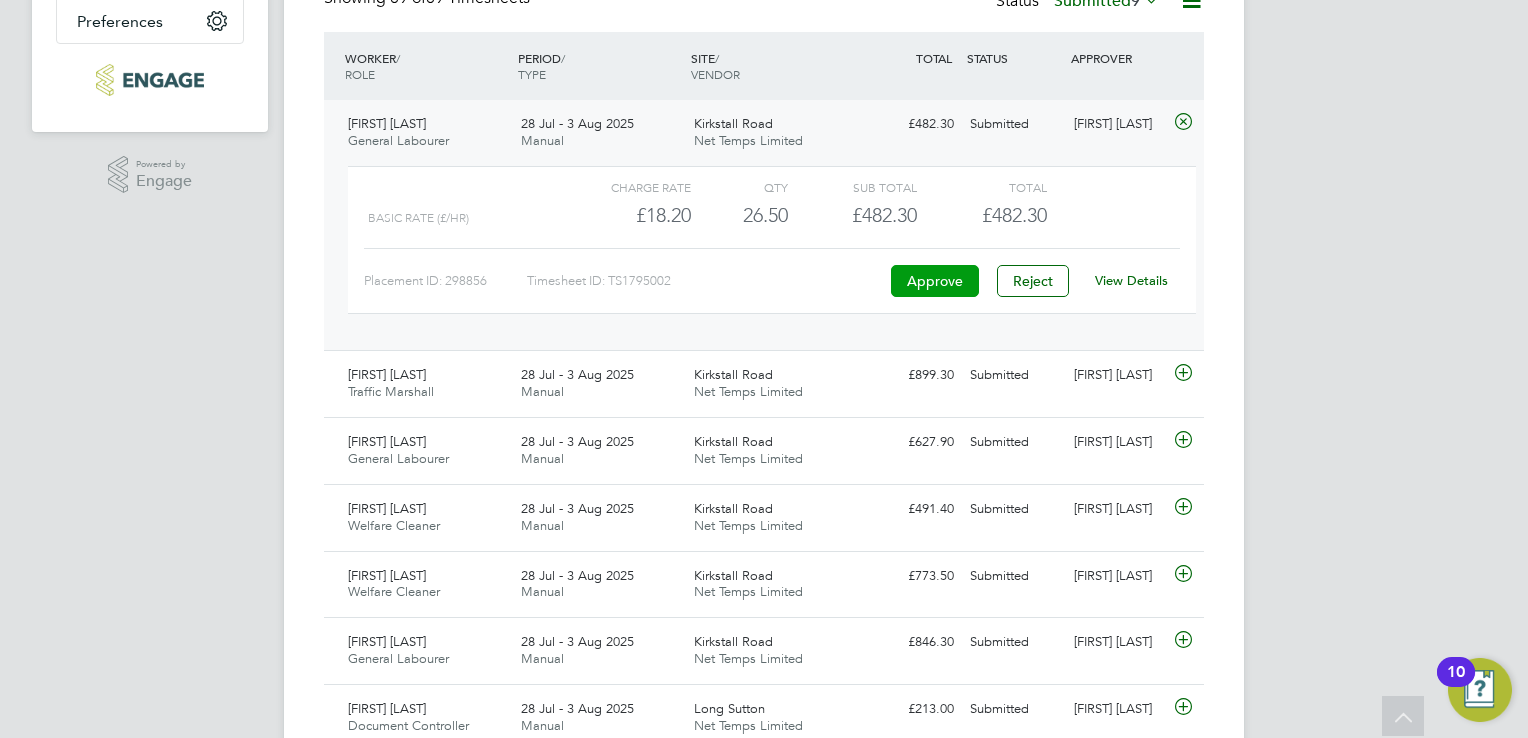 click on "Approve" 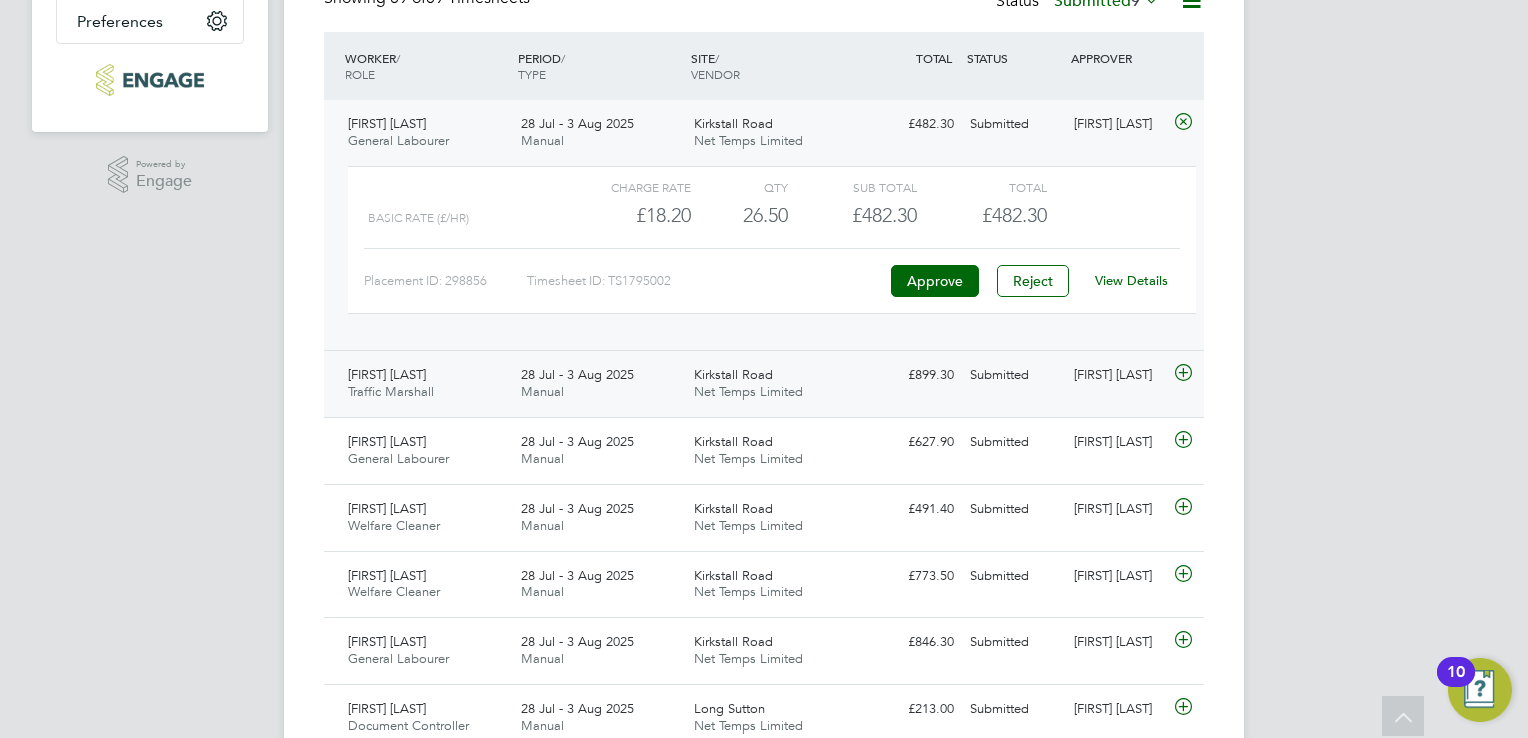 click on "Submitted" 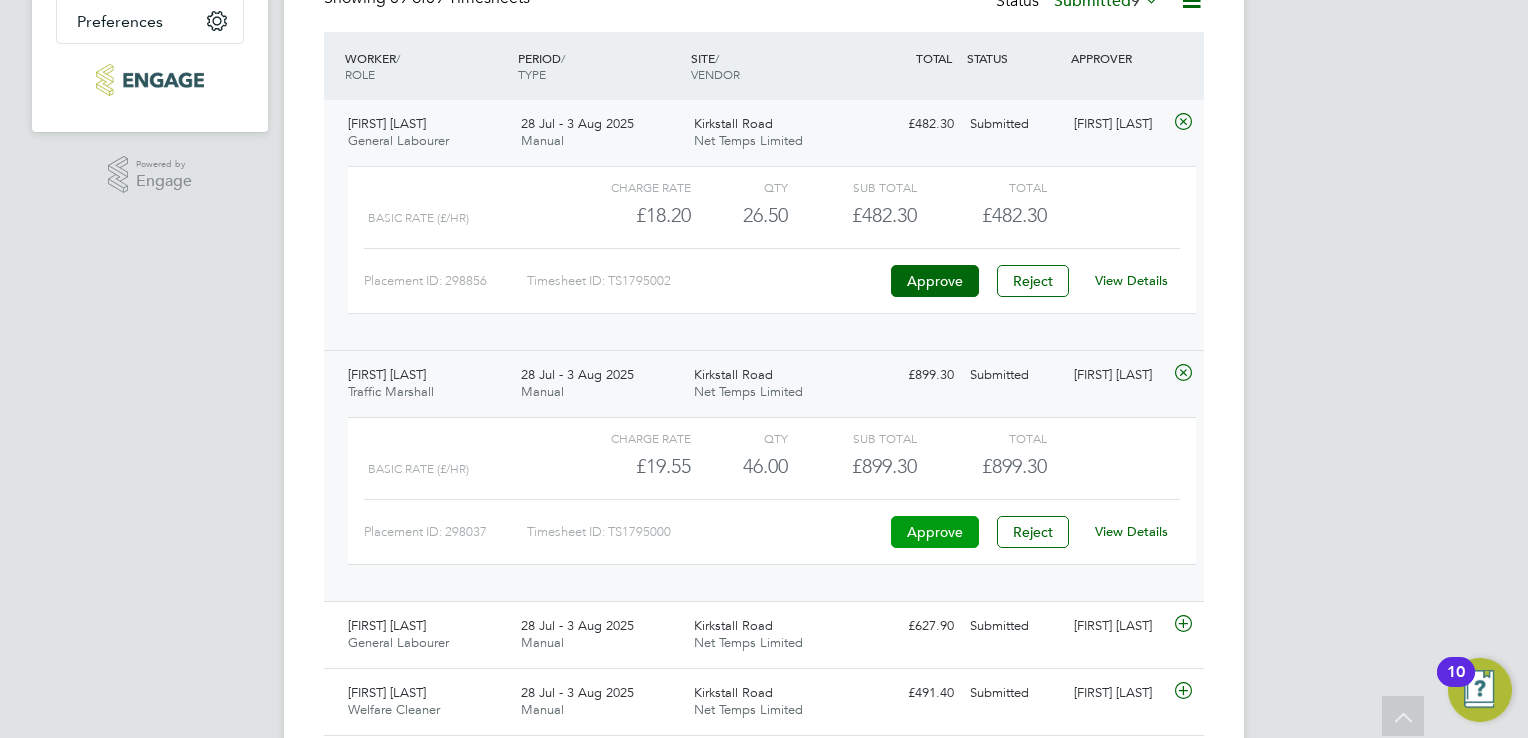 click on "Approve" 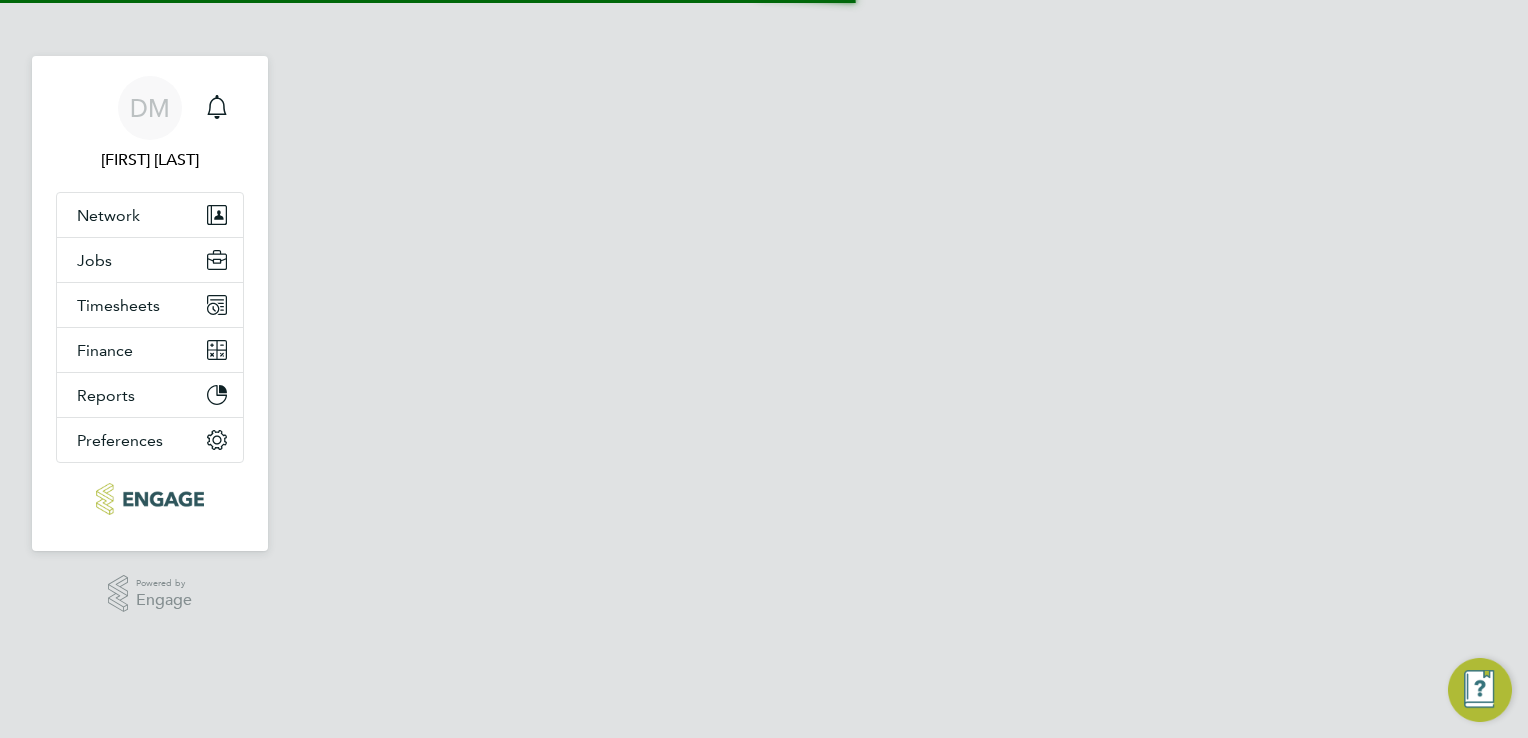 scroll, scrollTop: 0, scrollLeft: 0, axis: both 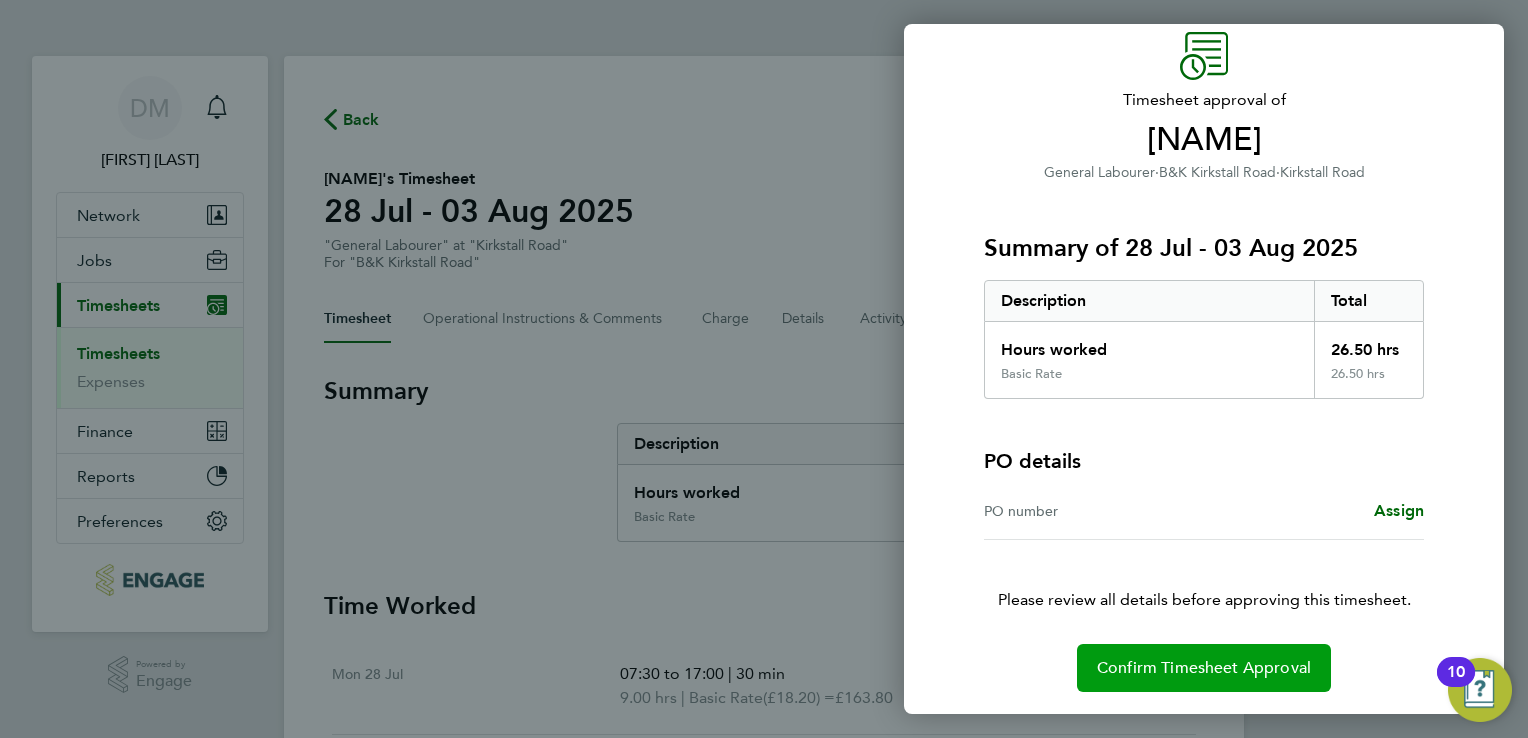 click on "Confirm Timesheet Approval" 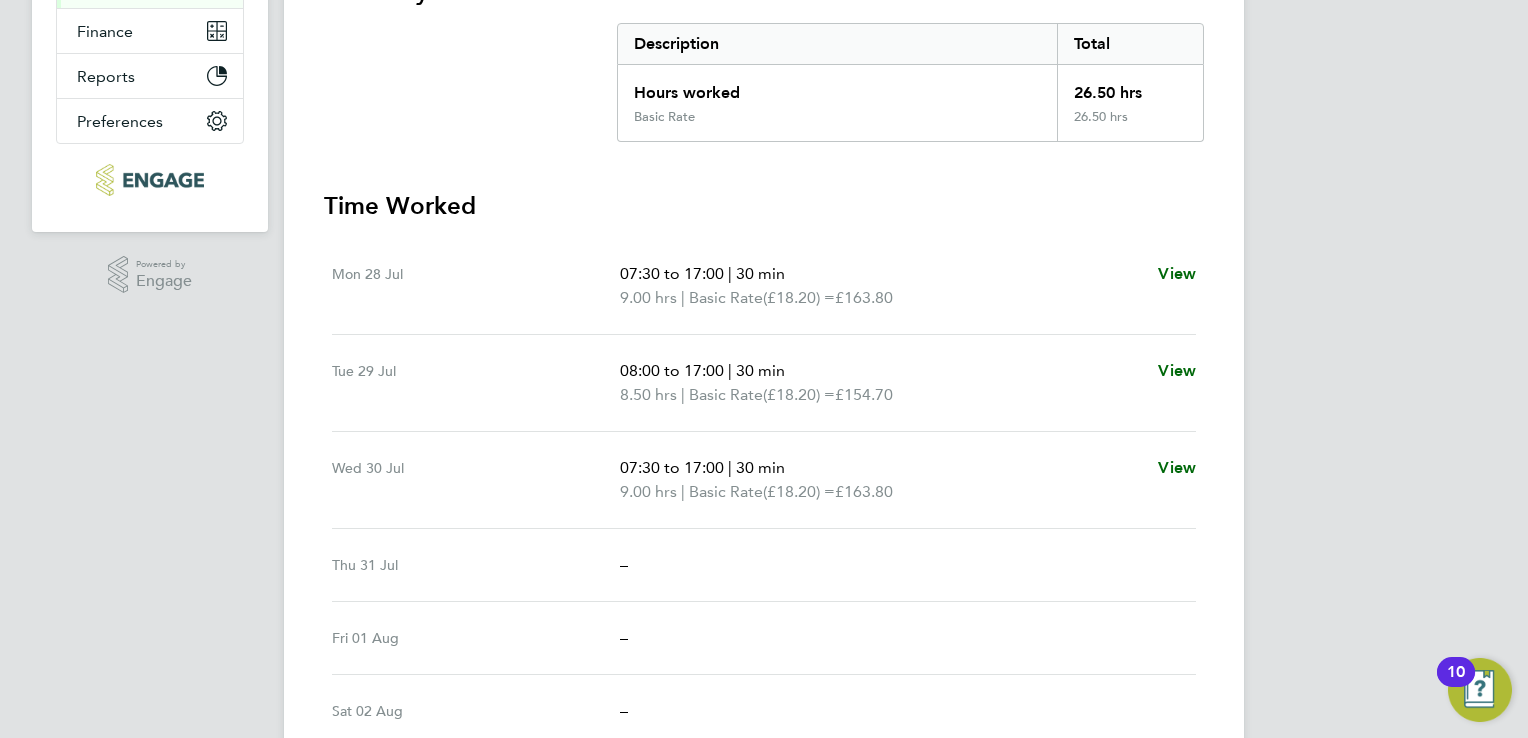 scroll, scrollTop: 560, scrollLeft: 0, axis: vertical 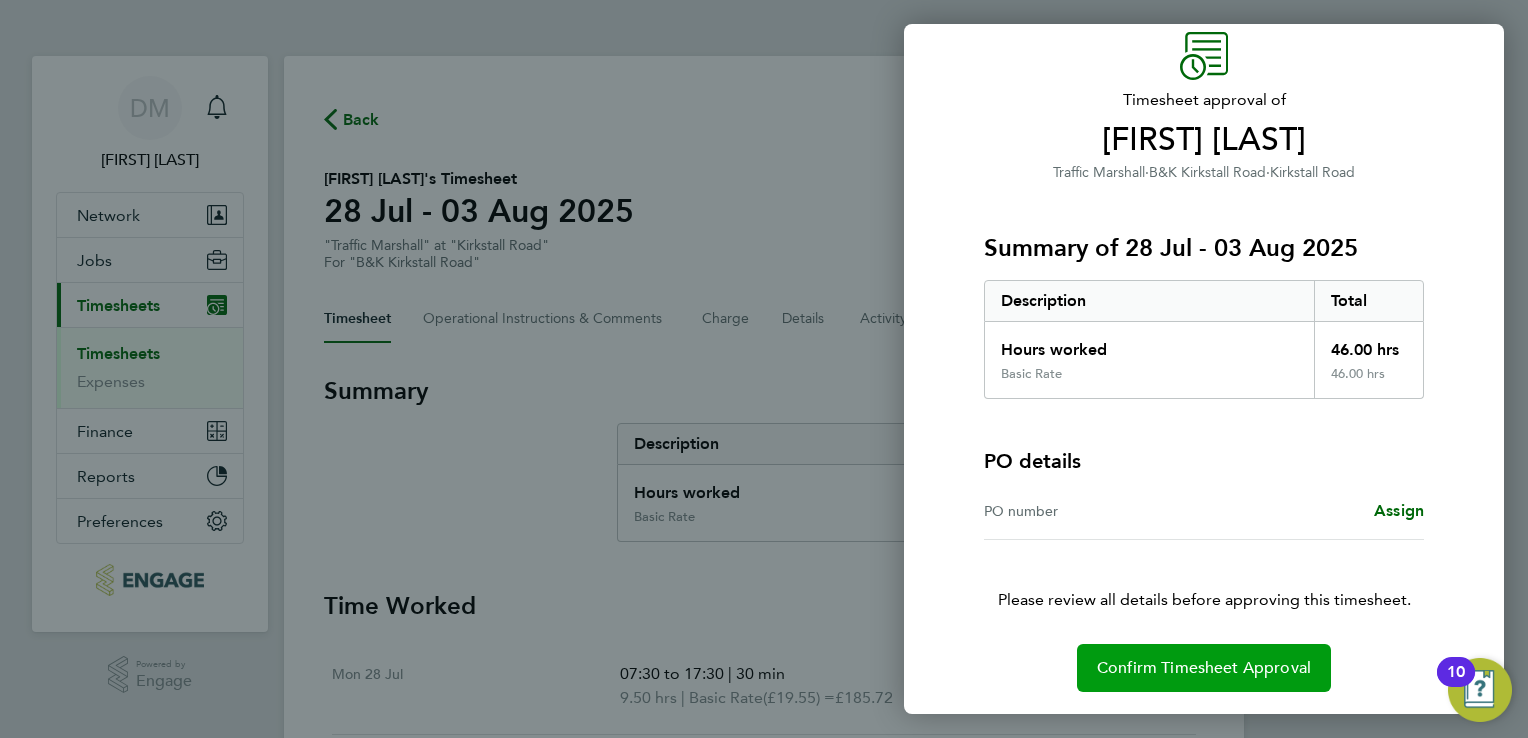 click on "Confirm Timesheet Approval" 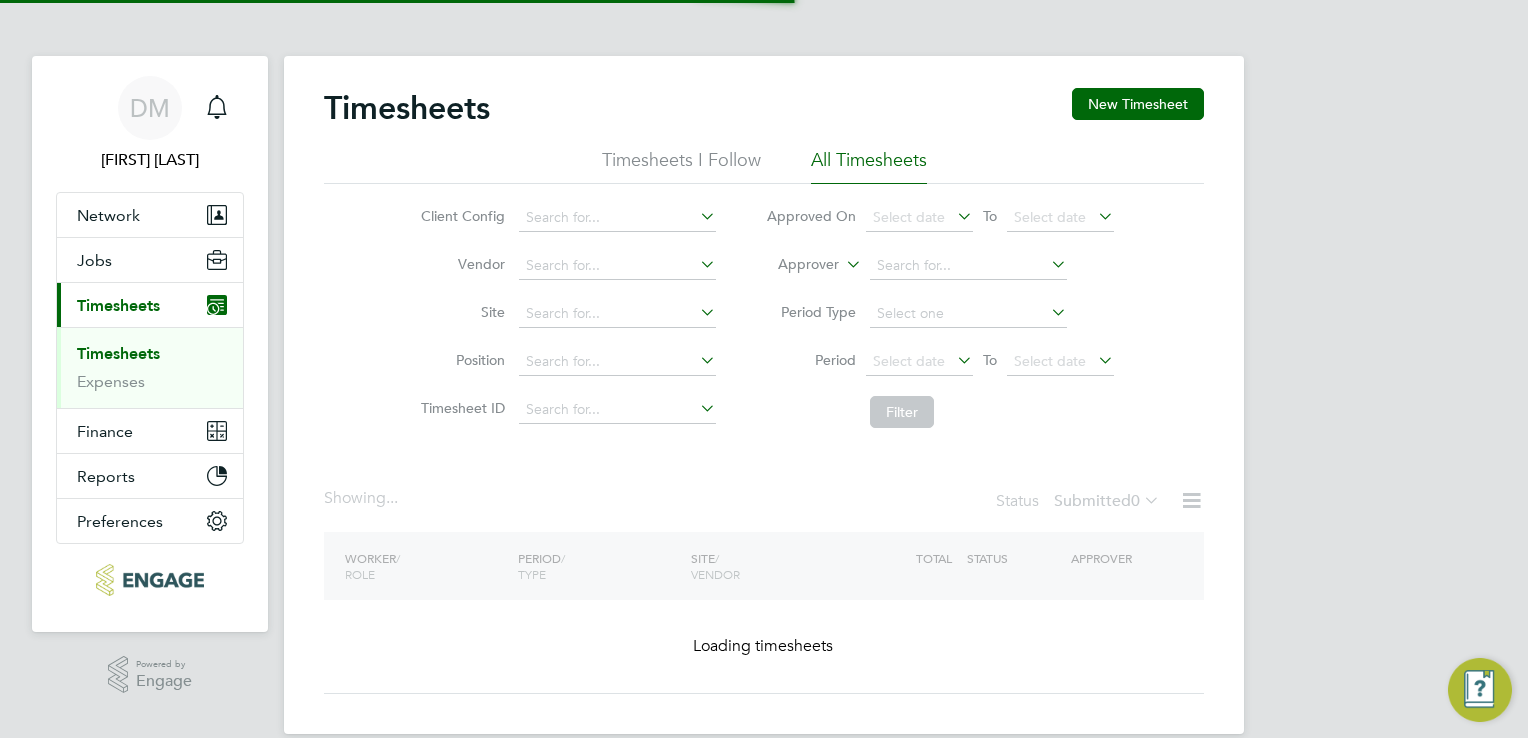 scroll, scrollTop: 0, scrollLeft: 0, axis: both 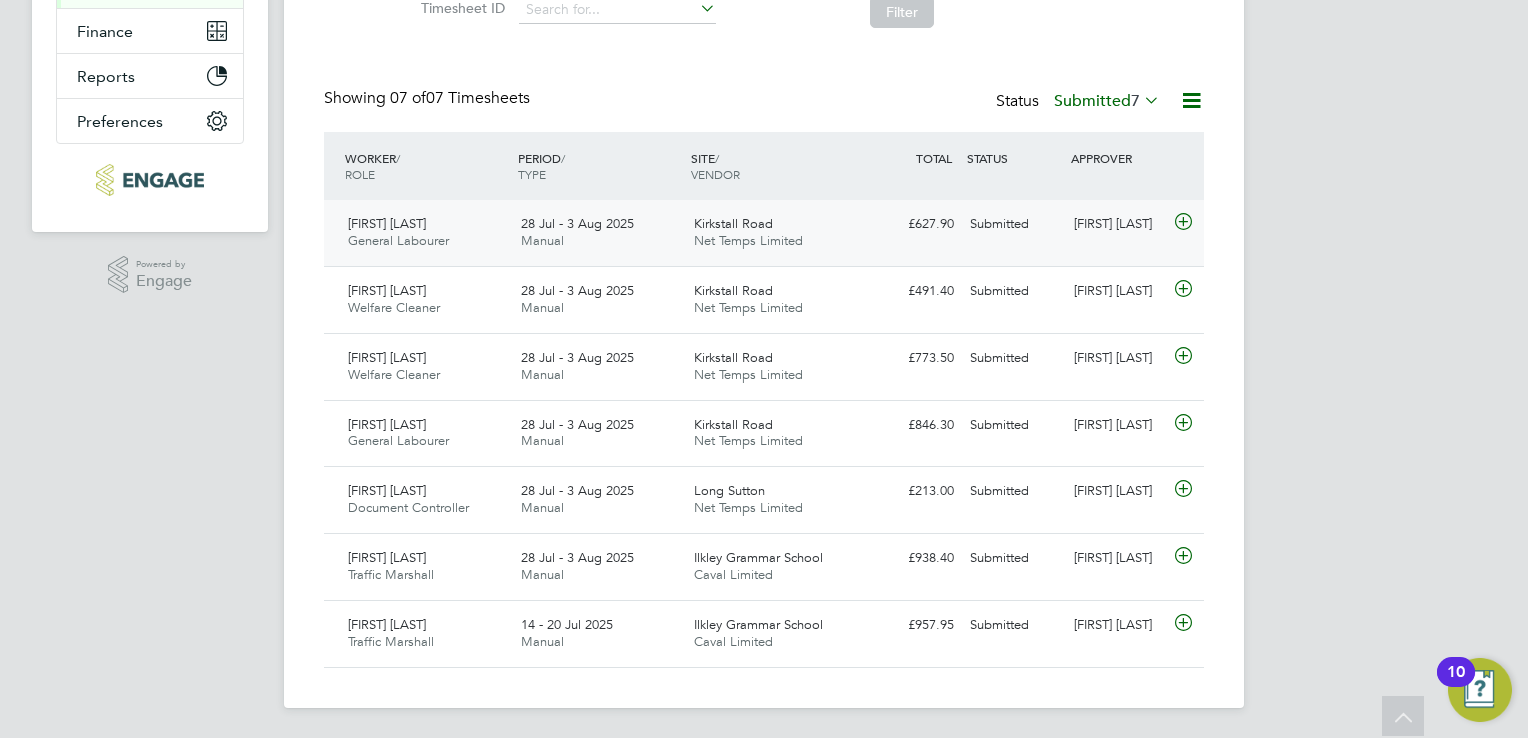 click on "Wayne Long General Labourer   28 Jul - 3 Aug 2025 28 Jul - 3 Aug 2025 Manual Kirkstall Road Net Temps Limited £627.90 Submitted Submitted Matthew Arno" 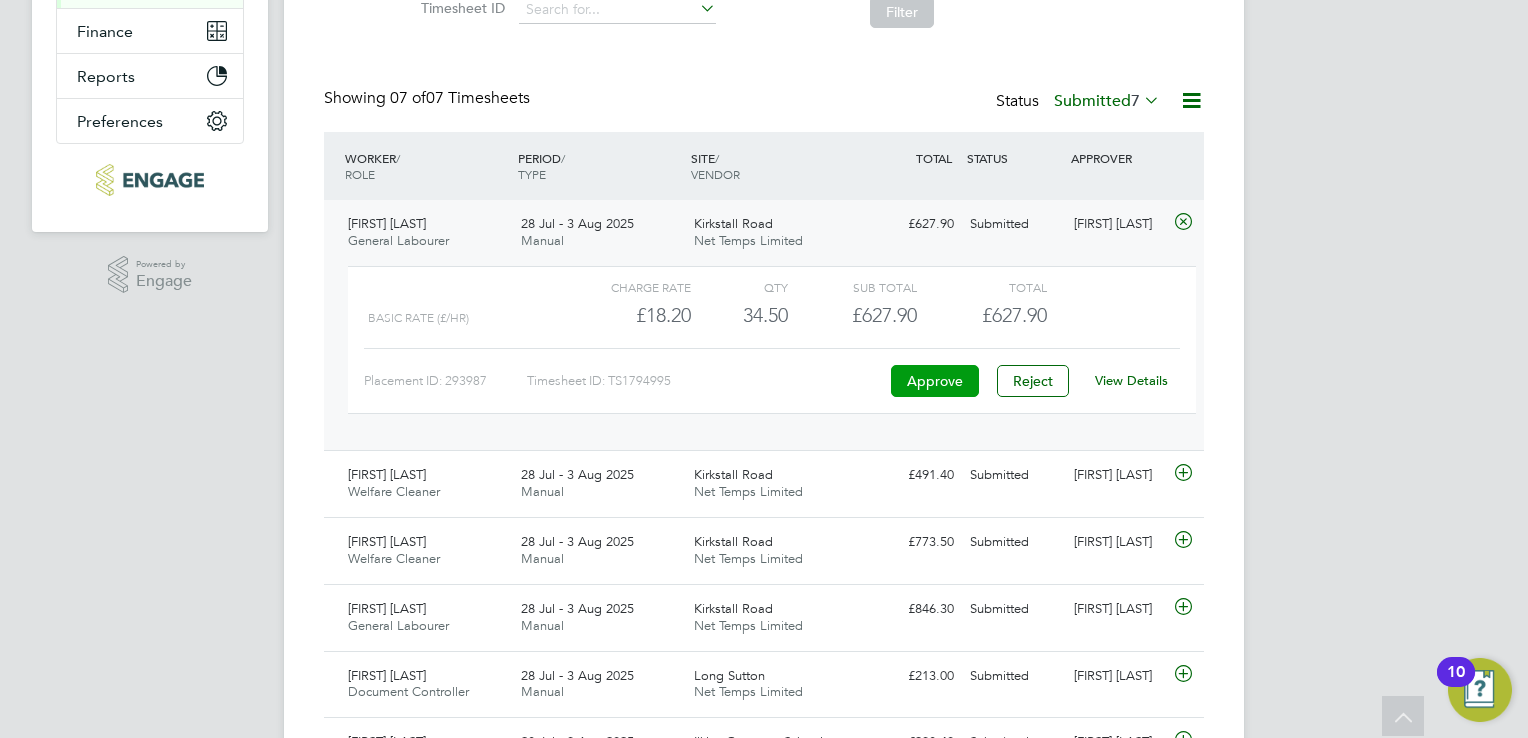 click on "Approve" 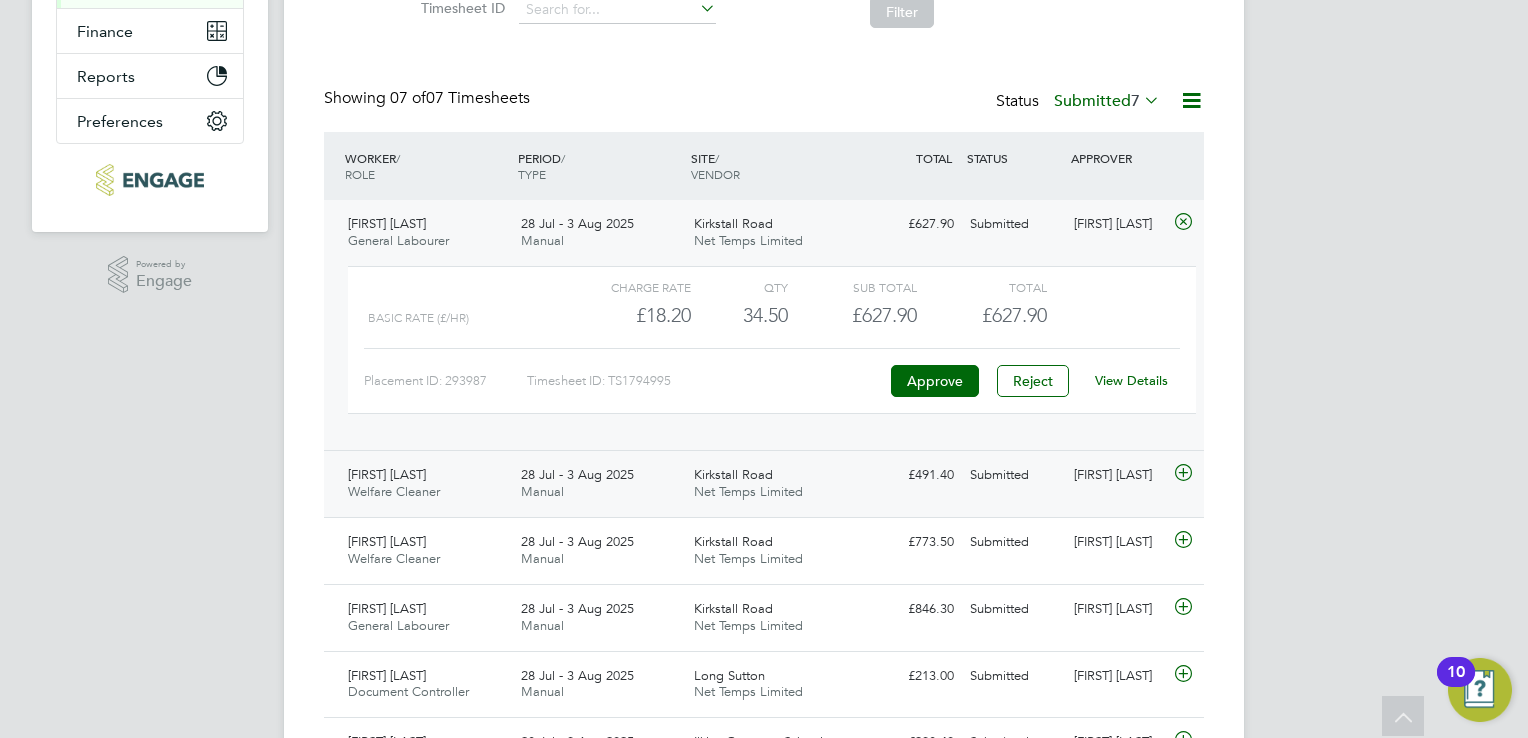 click on "Kirkstall Road Net Temps Limited" 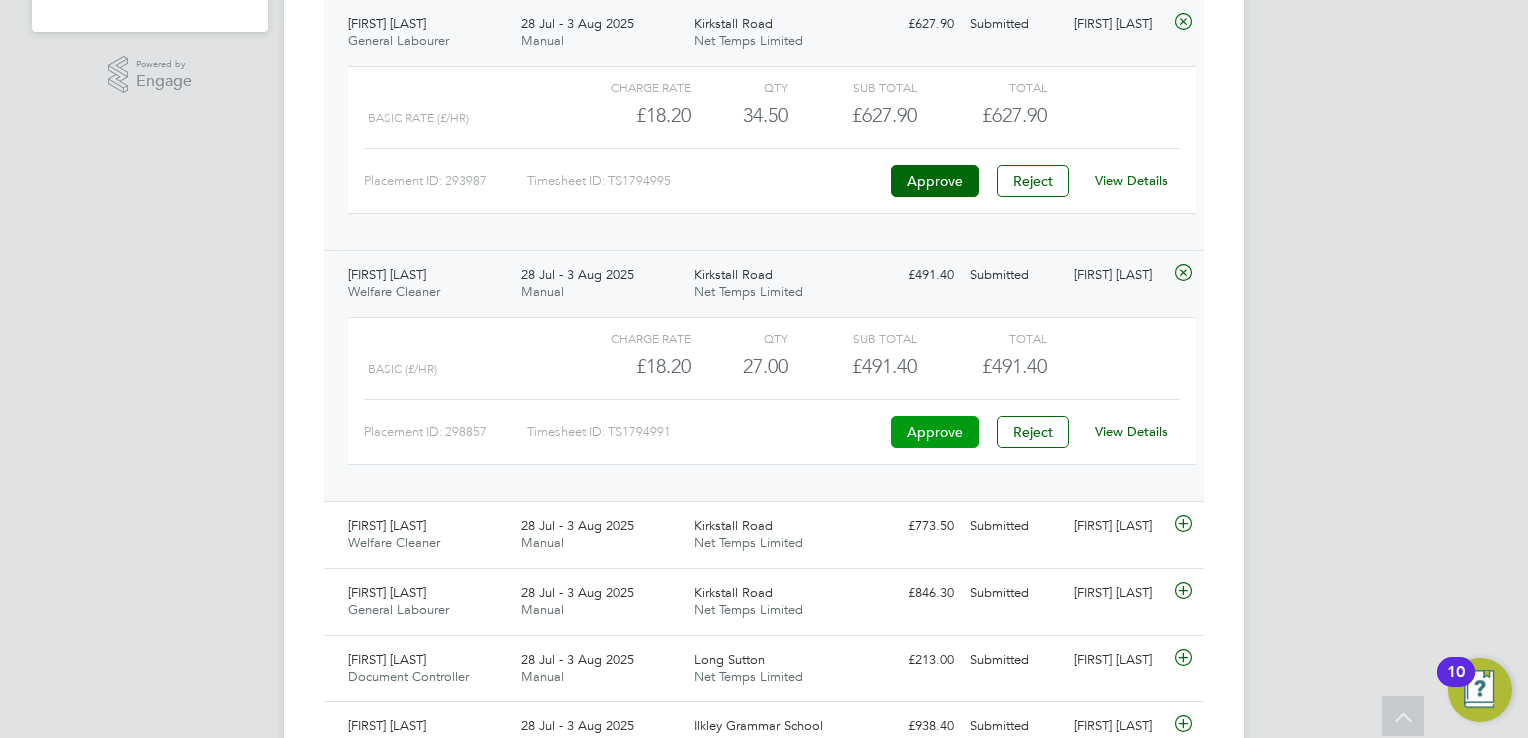 click on "Approve" 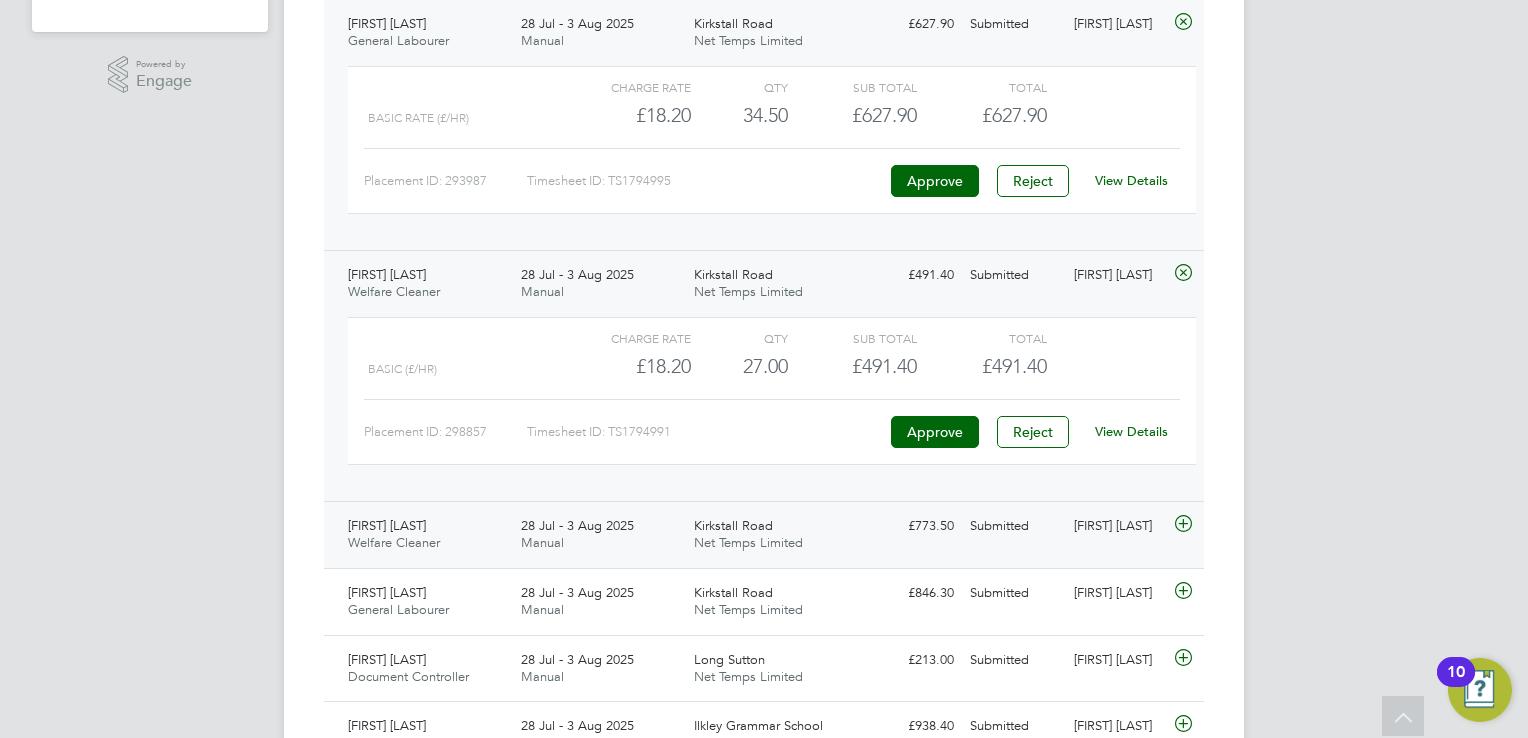 click on "£773.50 Submitted" 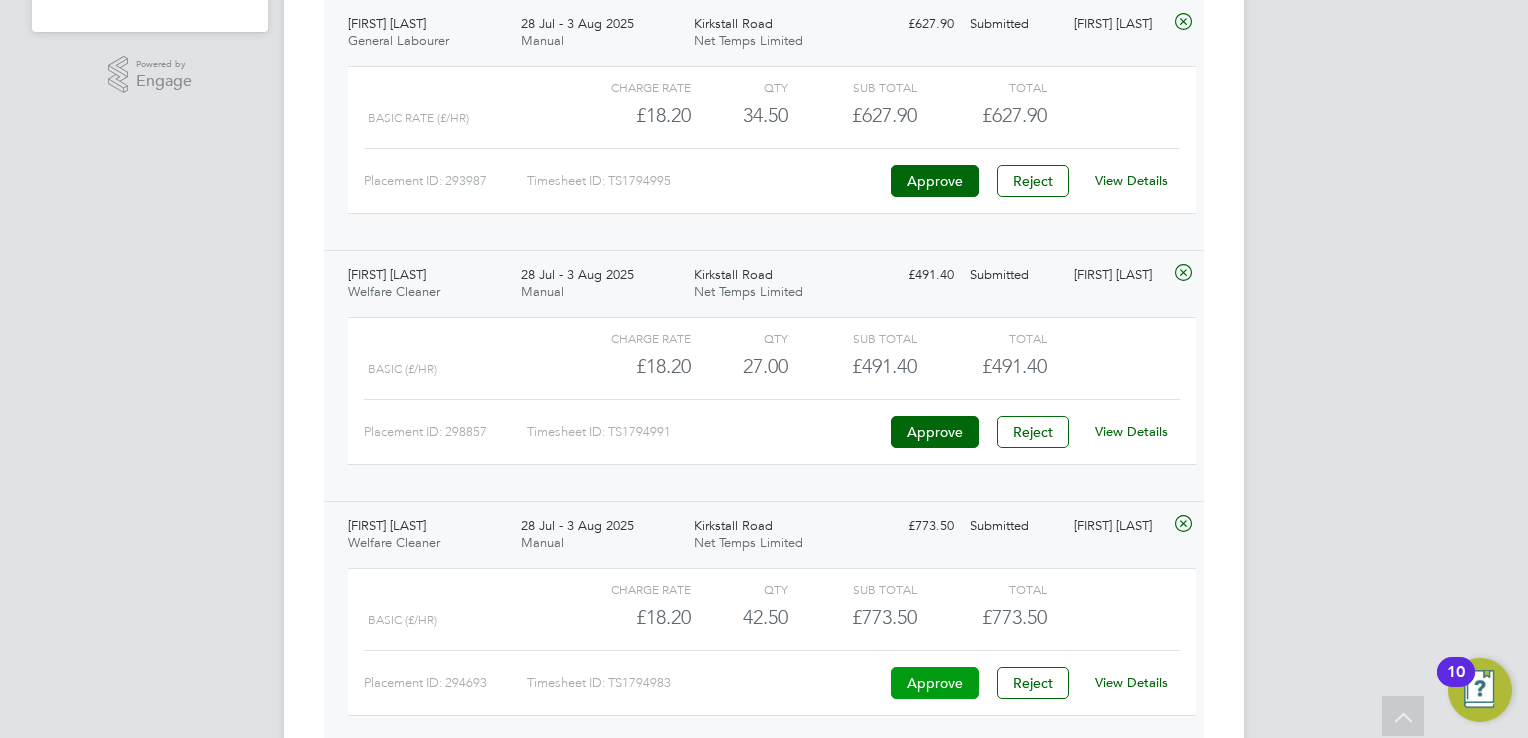 click on "Approve" 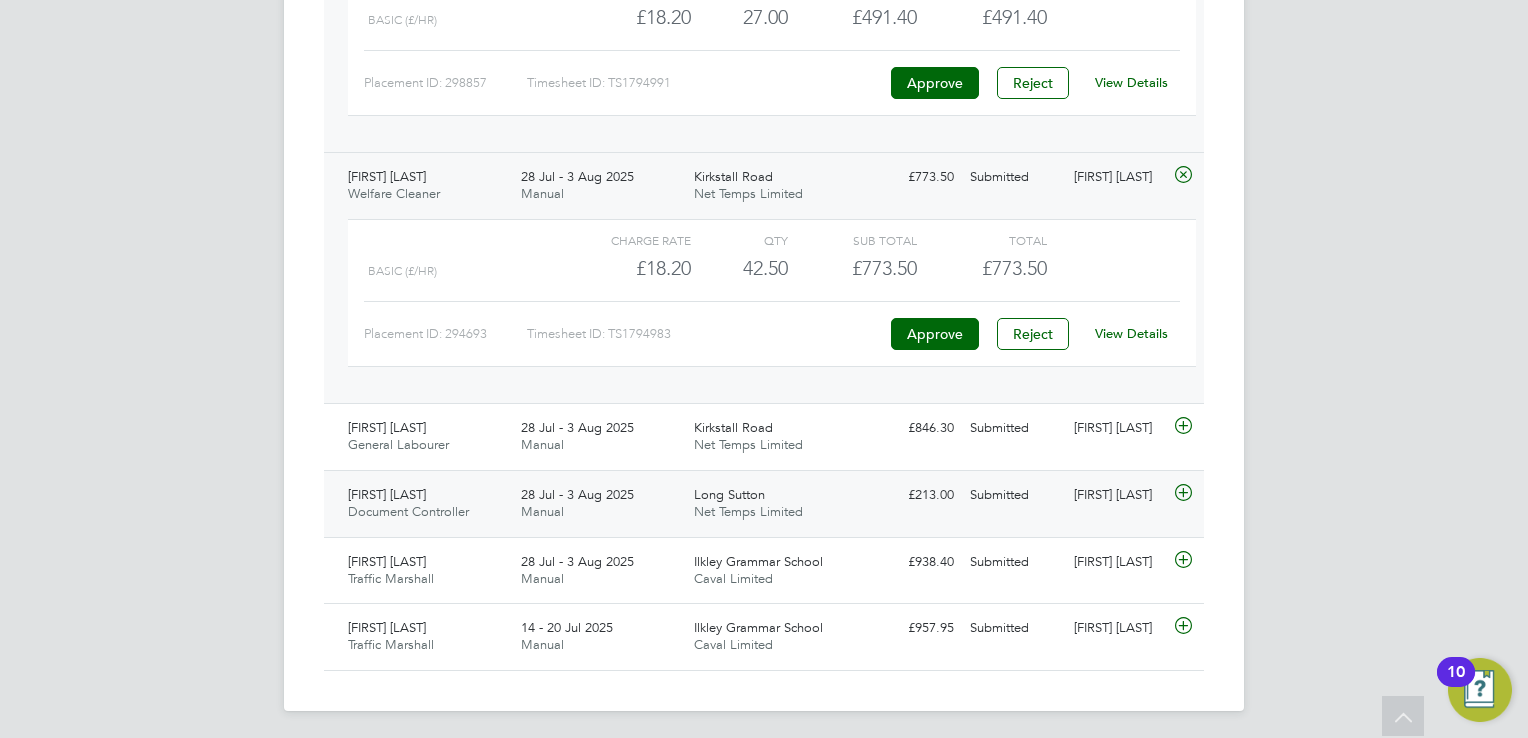 click on "Long Sutton Net Temps Limited" 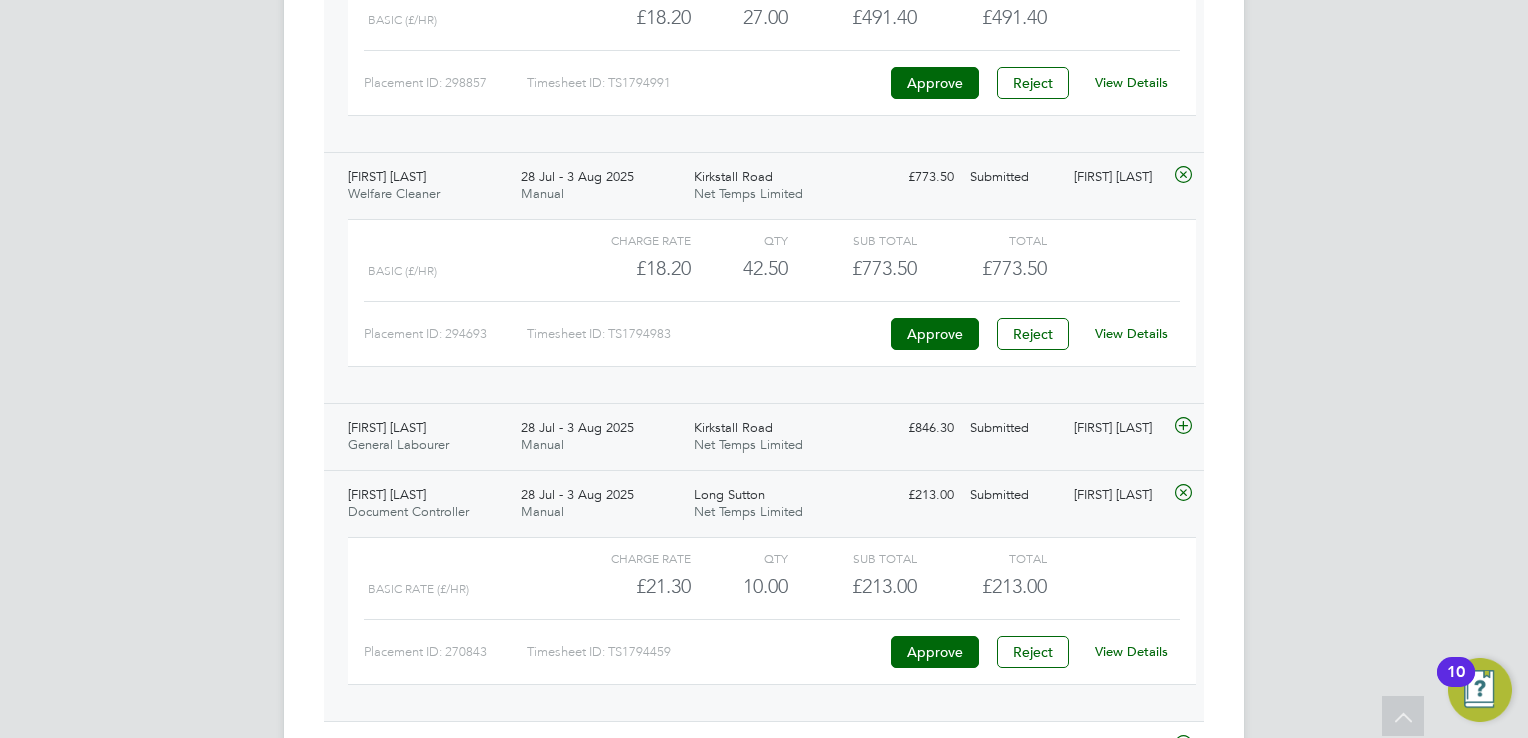 click on "Kirkstall Road Net Temps Limited" 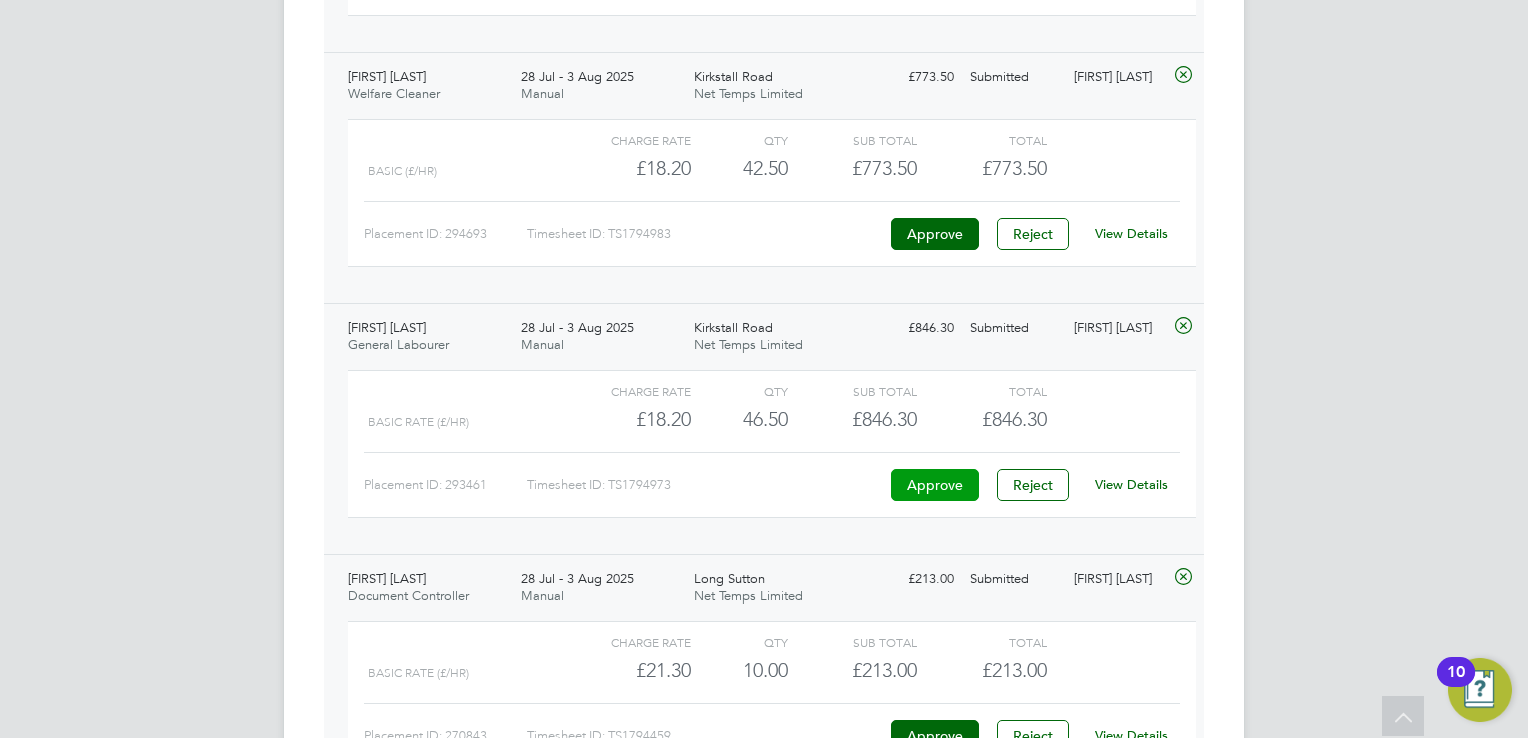 click on "Approve" 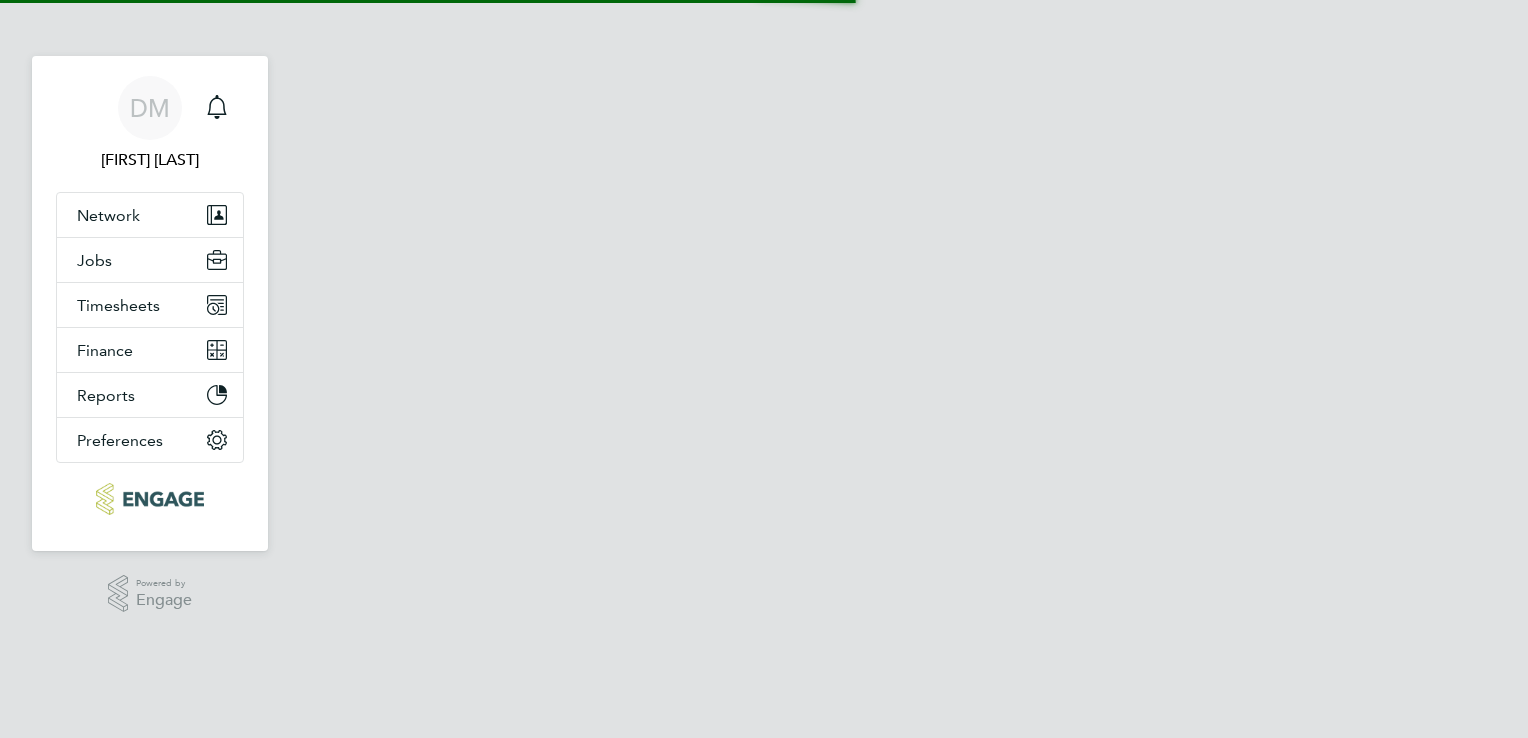 scroll, scrollTop: 0, scrollLeft: 0, axis: both 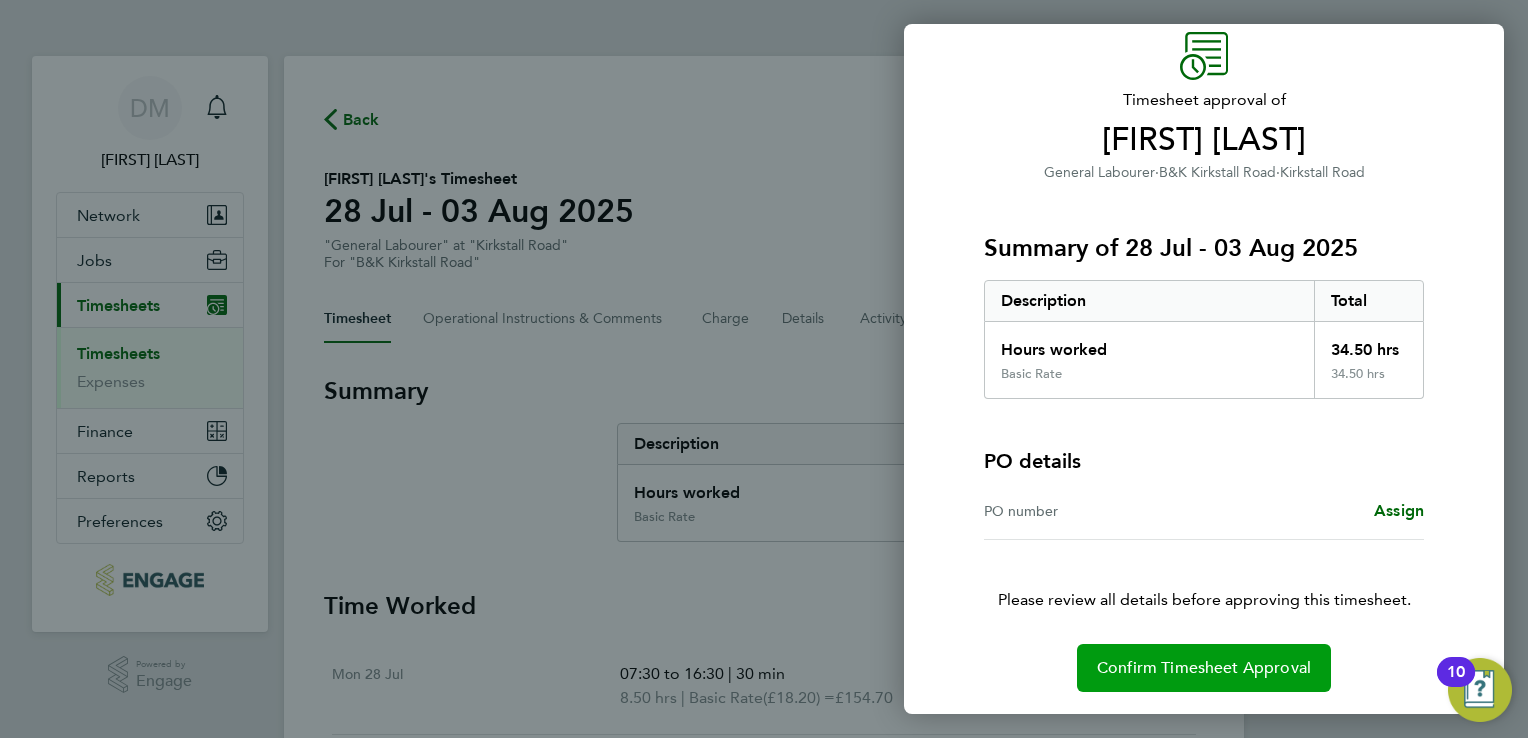 click on "Confirm Timesheet Approval" 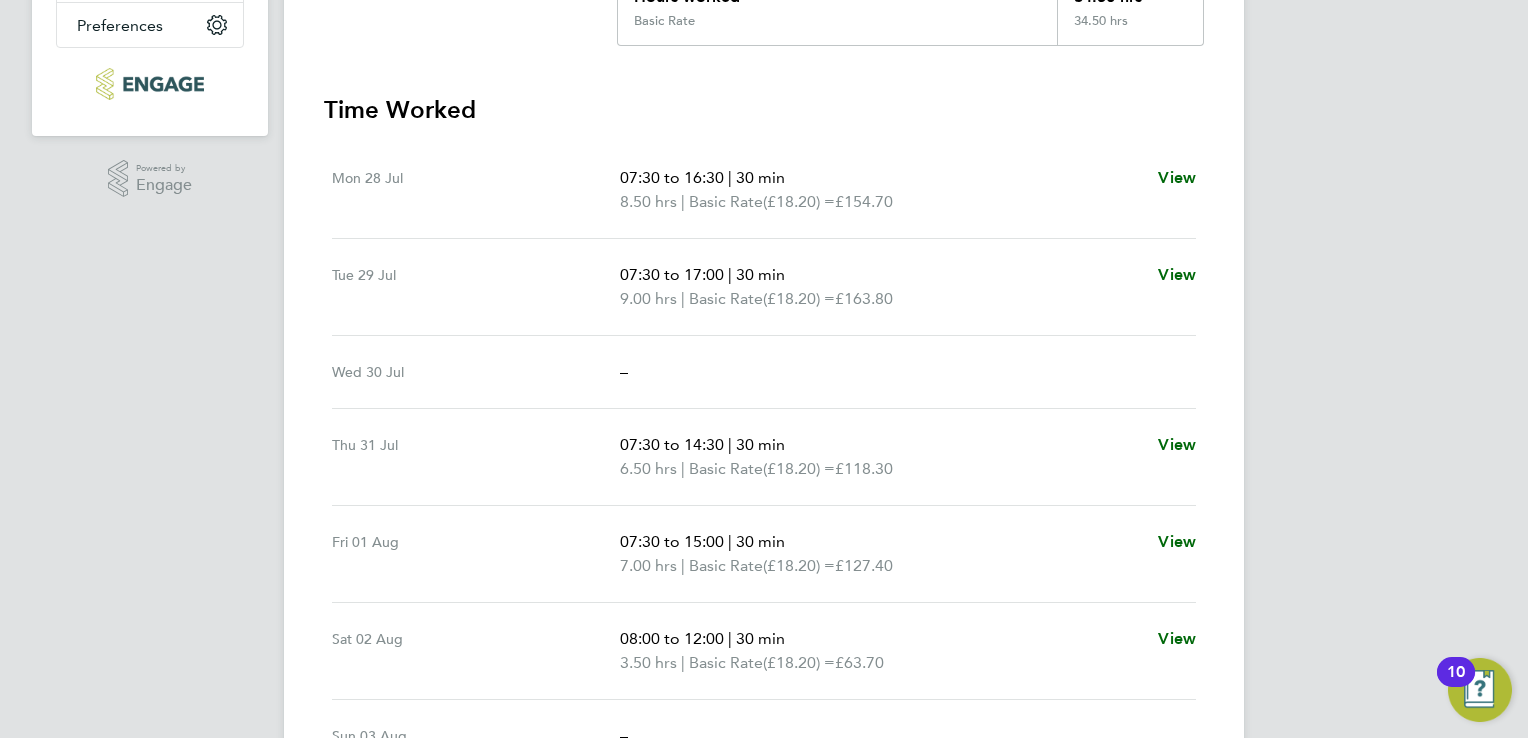 scroll, scrollTop: 500, scrollLeft: 0, axis: vertical 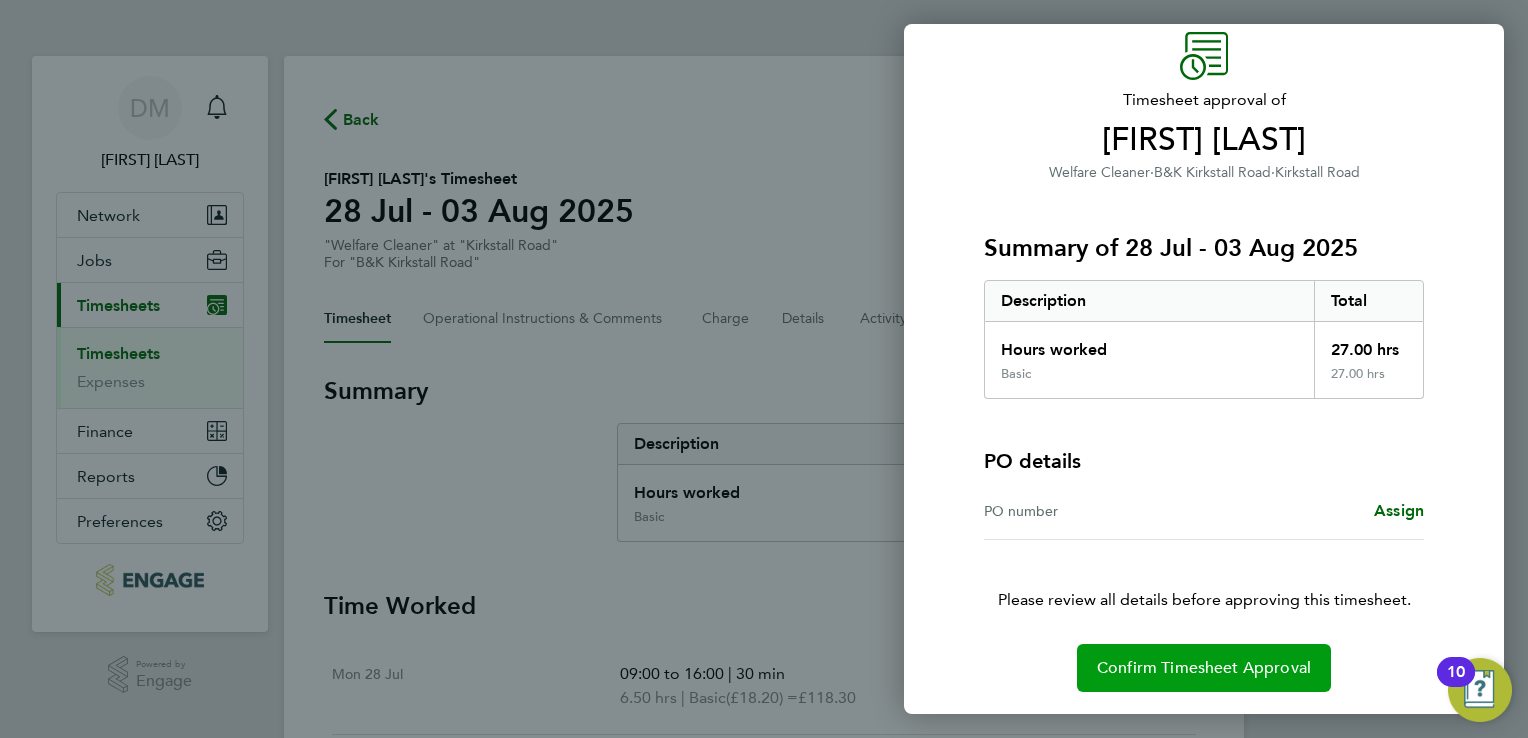 click on "Confirm Timesheet Approval" 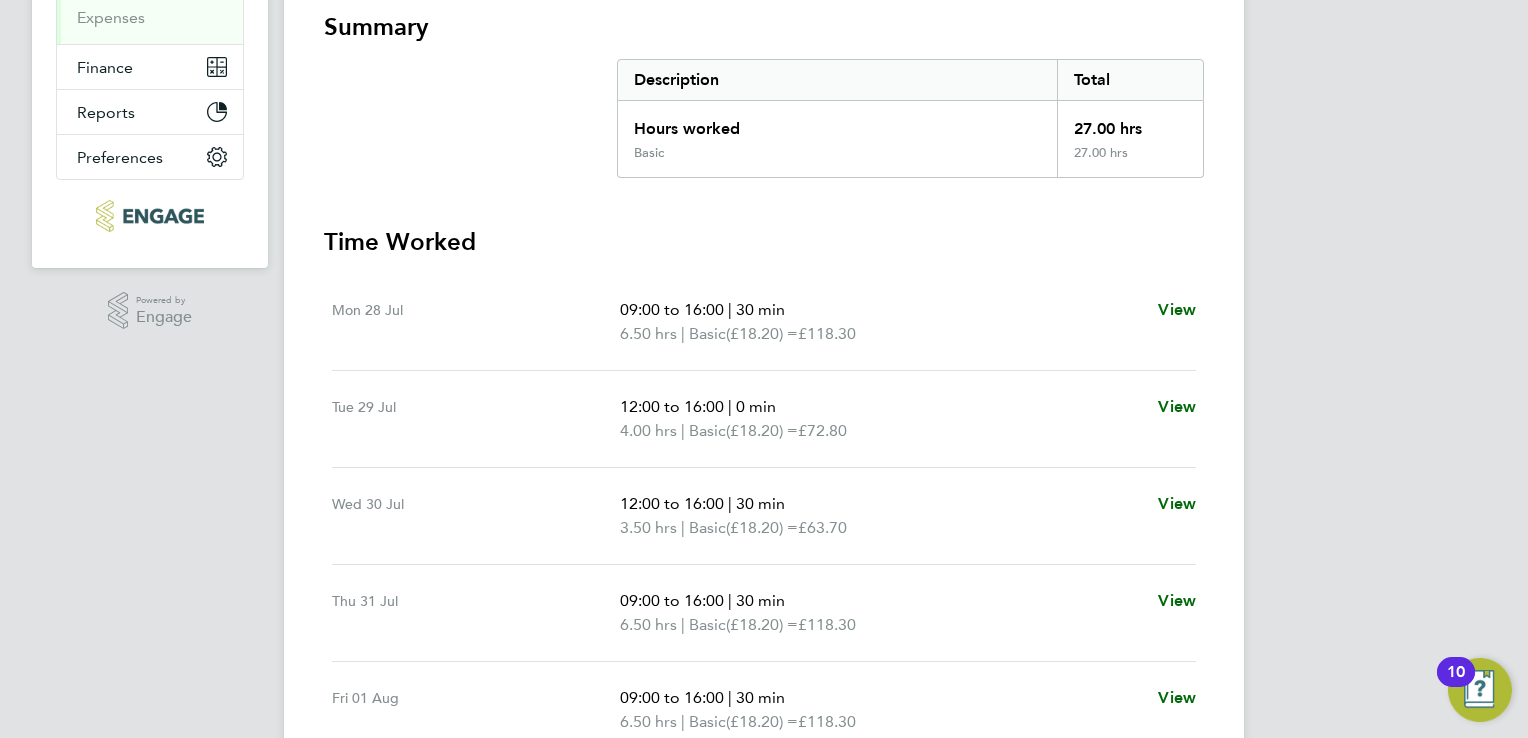 scroll, scrollTop: 500, scrollLeft: 0, axis: vertical 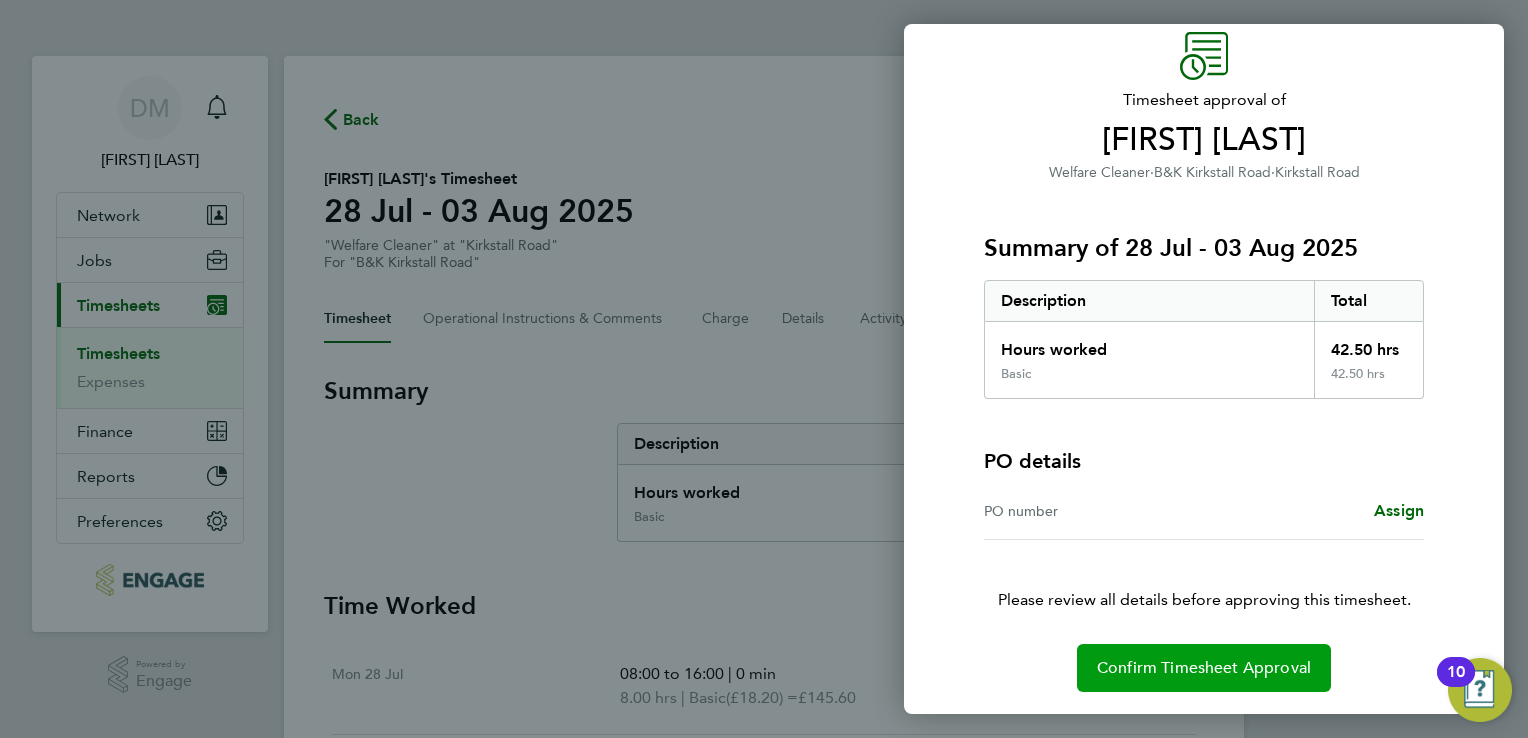 click on "Confirm Timesheet Approval" 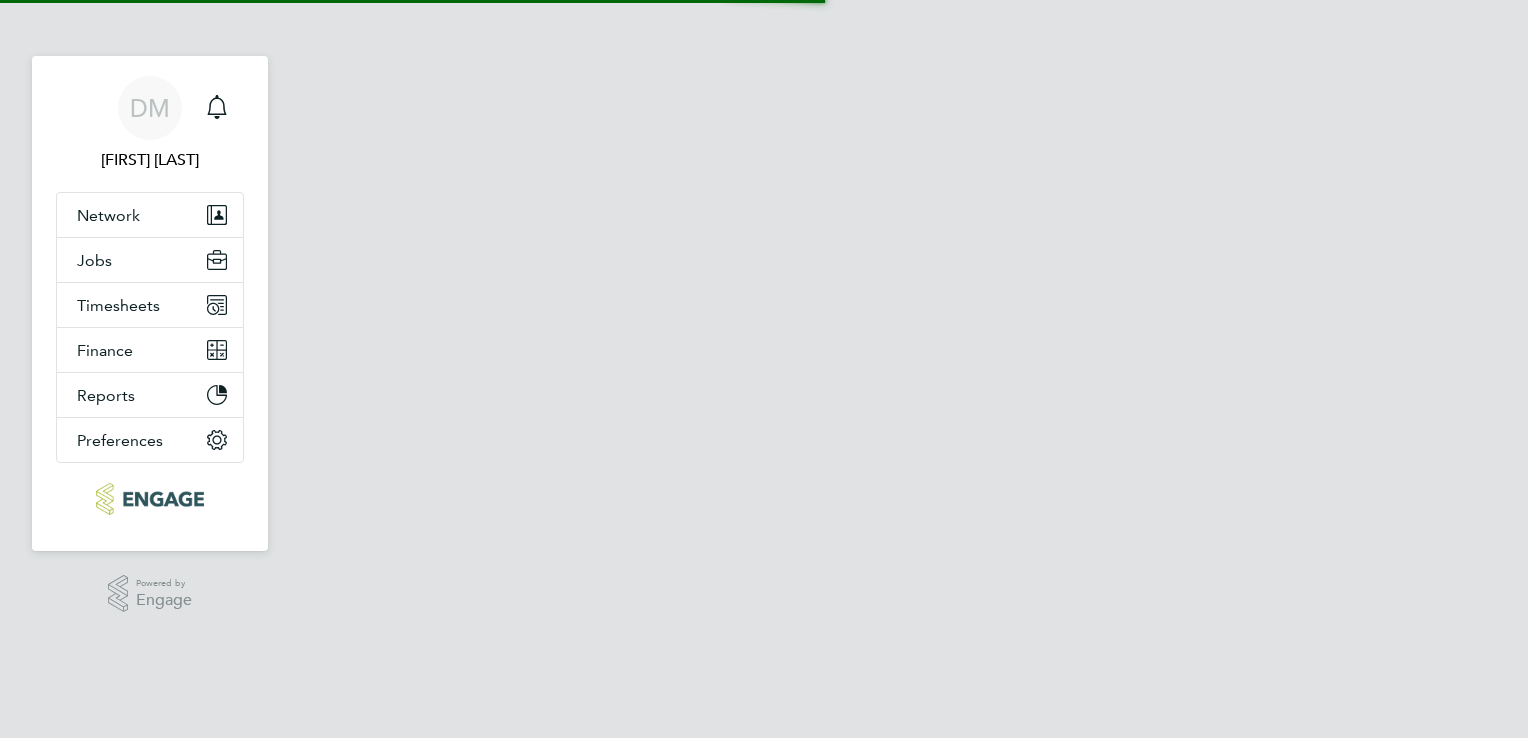 scroll, scrollTop: 0, scrollLeft: 0, axis: both 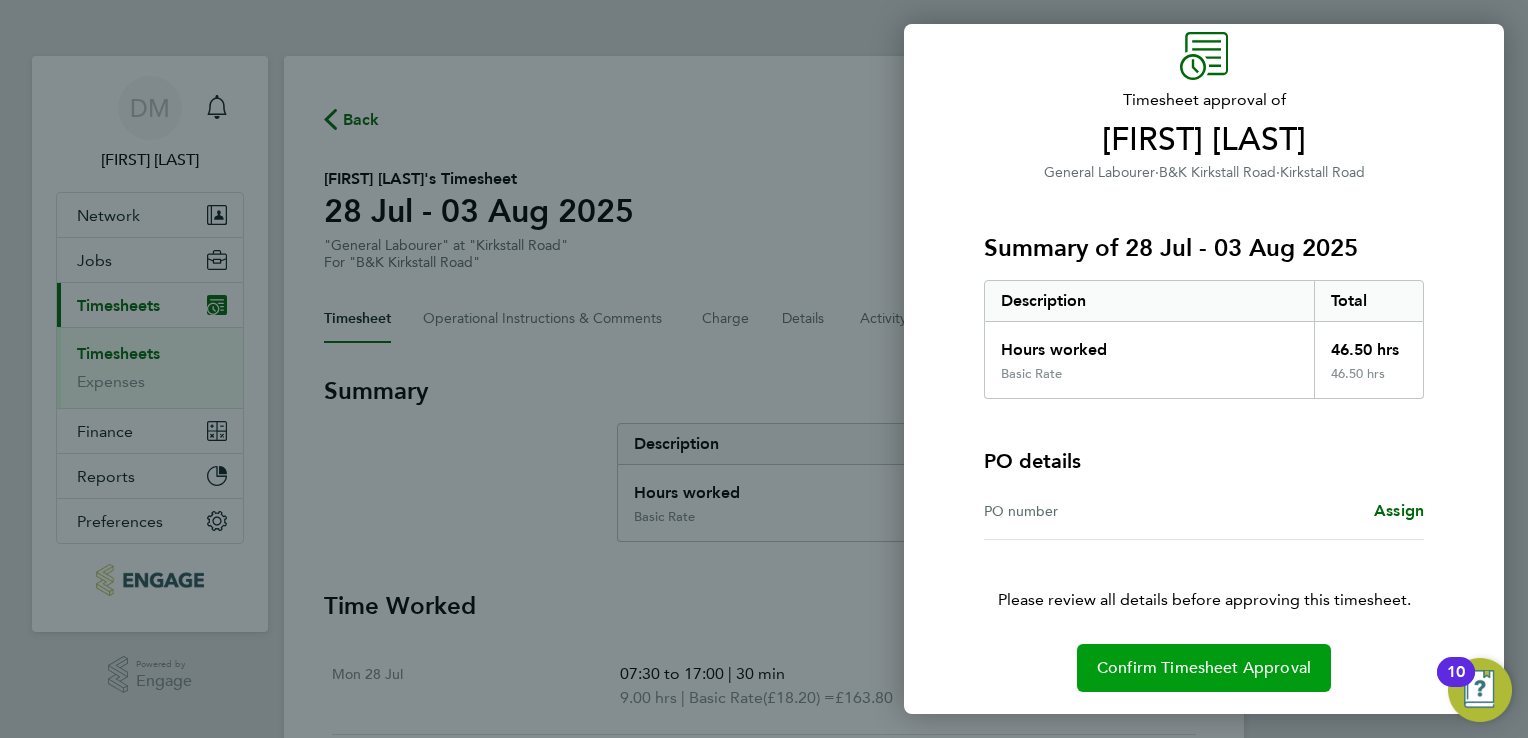 click on "Confirm Timesheet Approval" 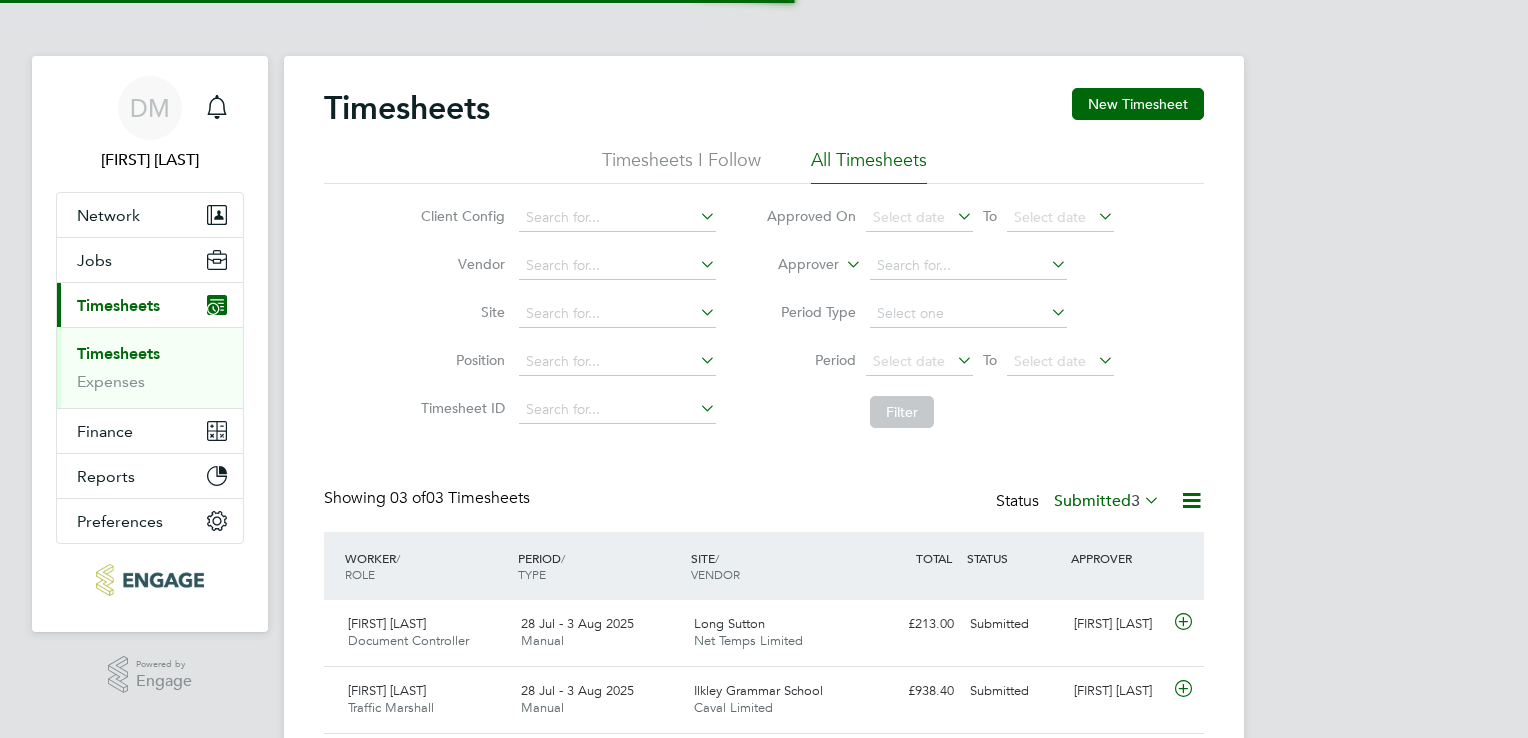 scroll, scrollTop: 0, scrollLeft: 0, axis: both 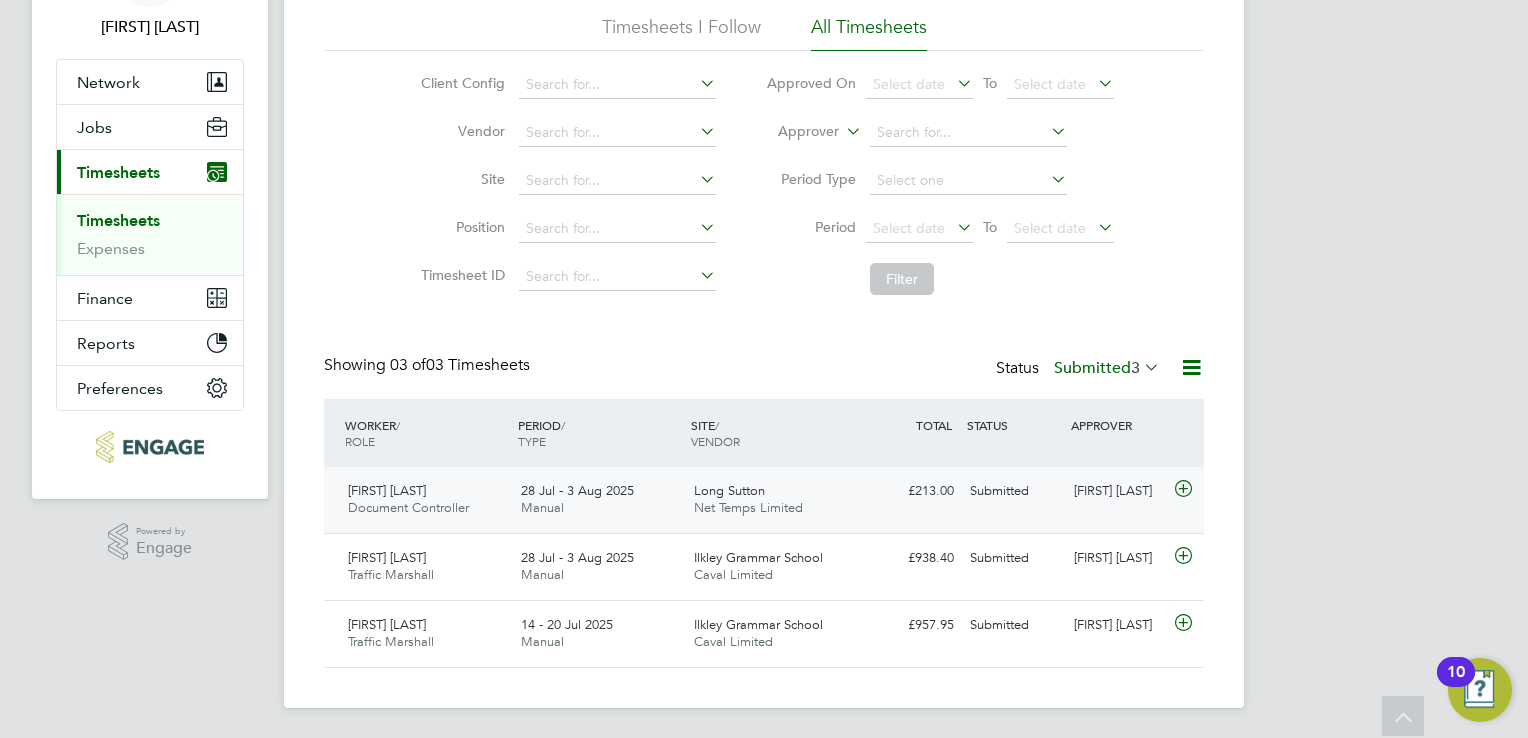 click on "Long Sutton Net Temps Limited" 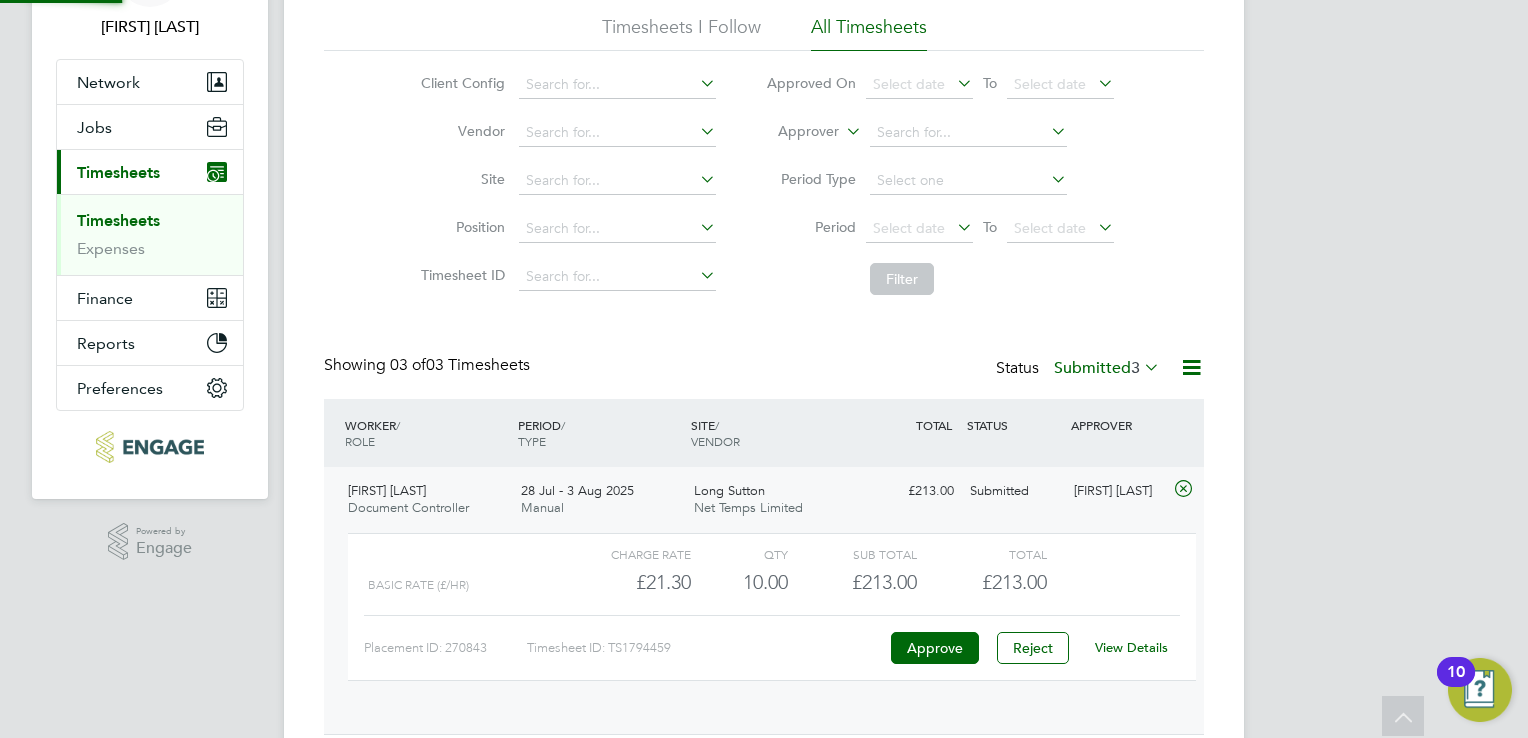 scroll, scrollTop: 9, scrollLeft: 9, axis: both 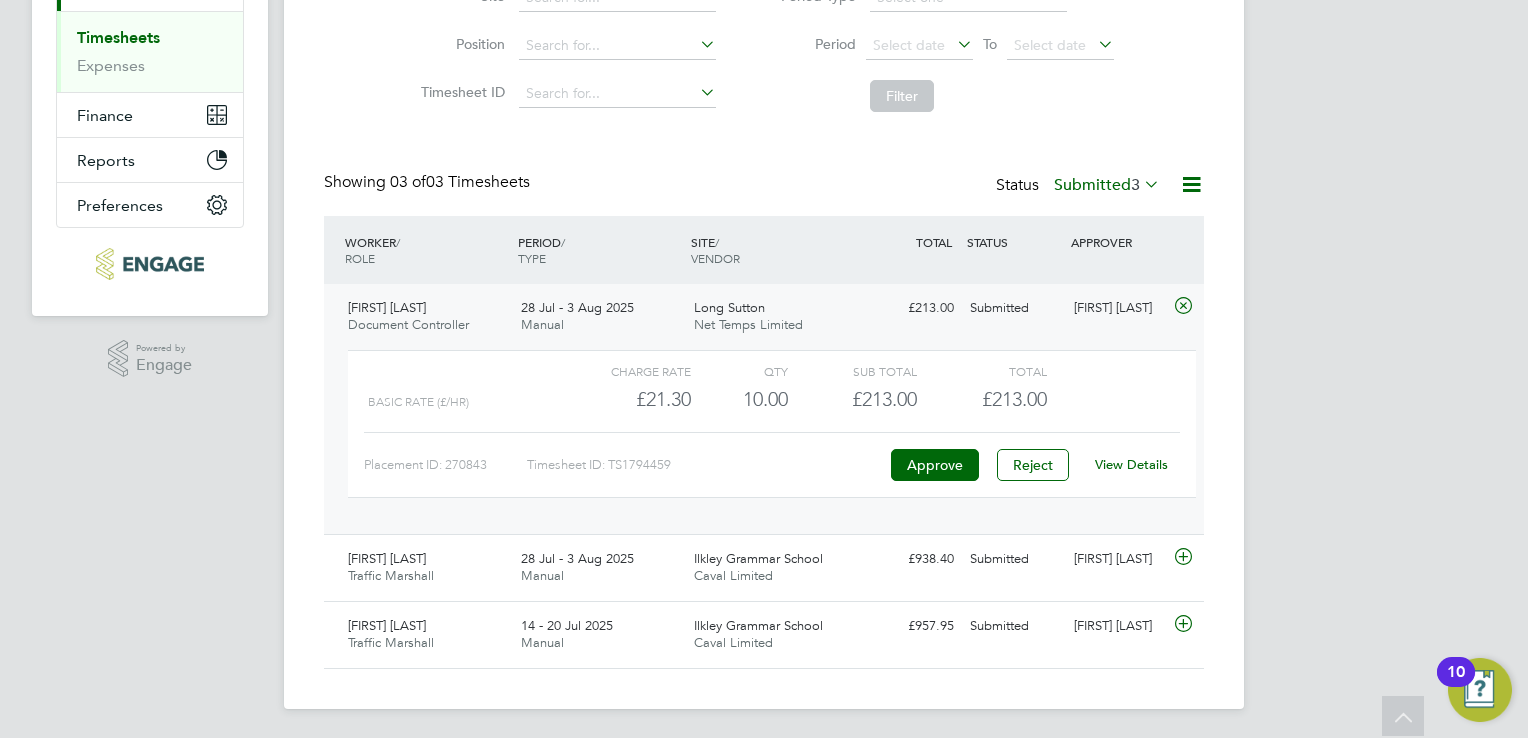 click on "Long Sutton Net Temps Limited" 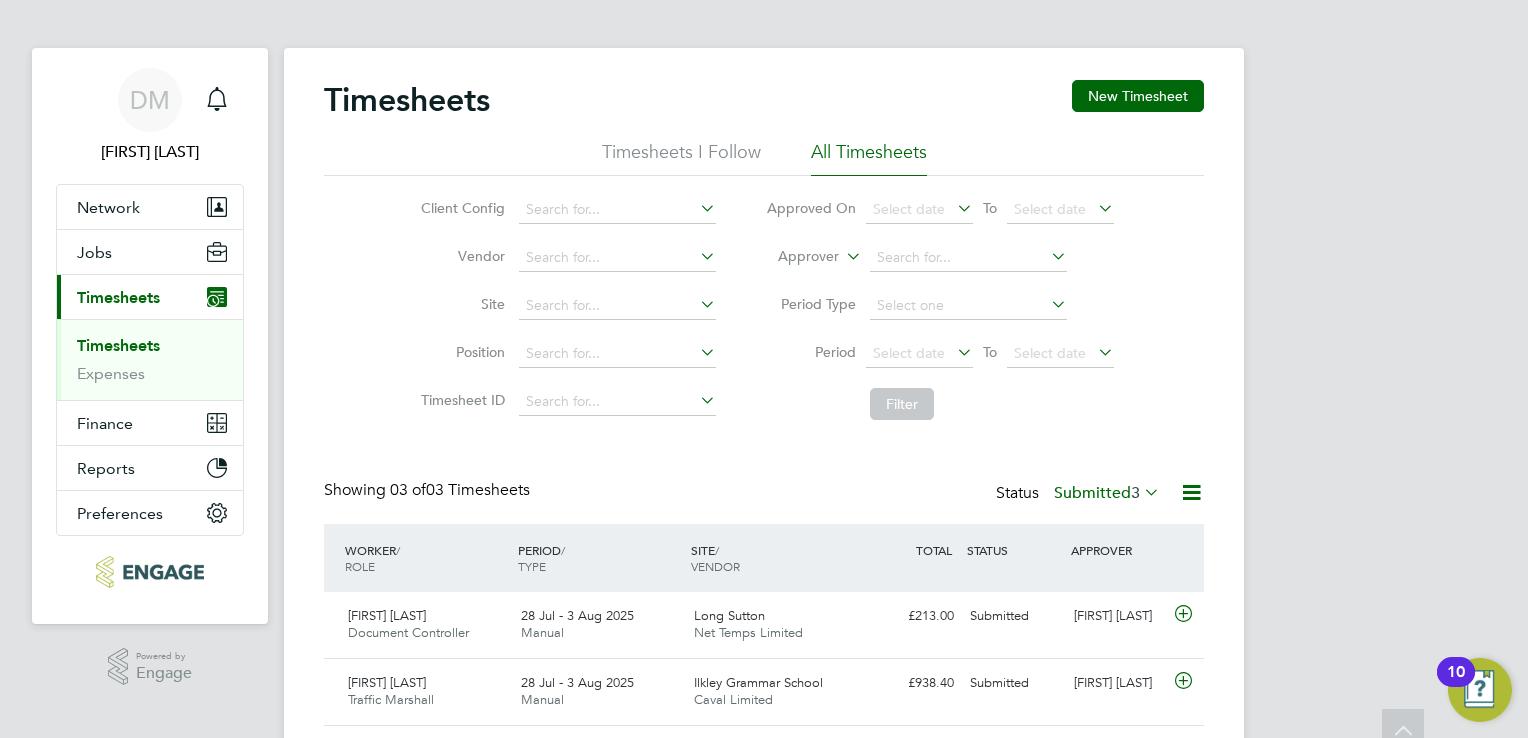 scroll, scrollTop: 0, scrollLeft: 0, axis: both 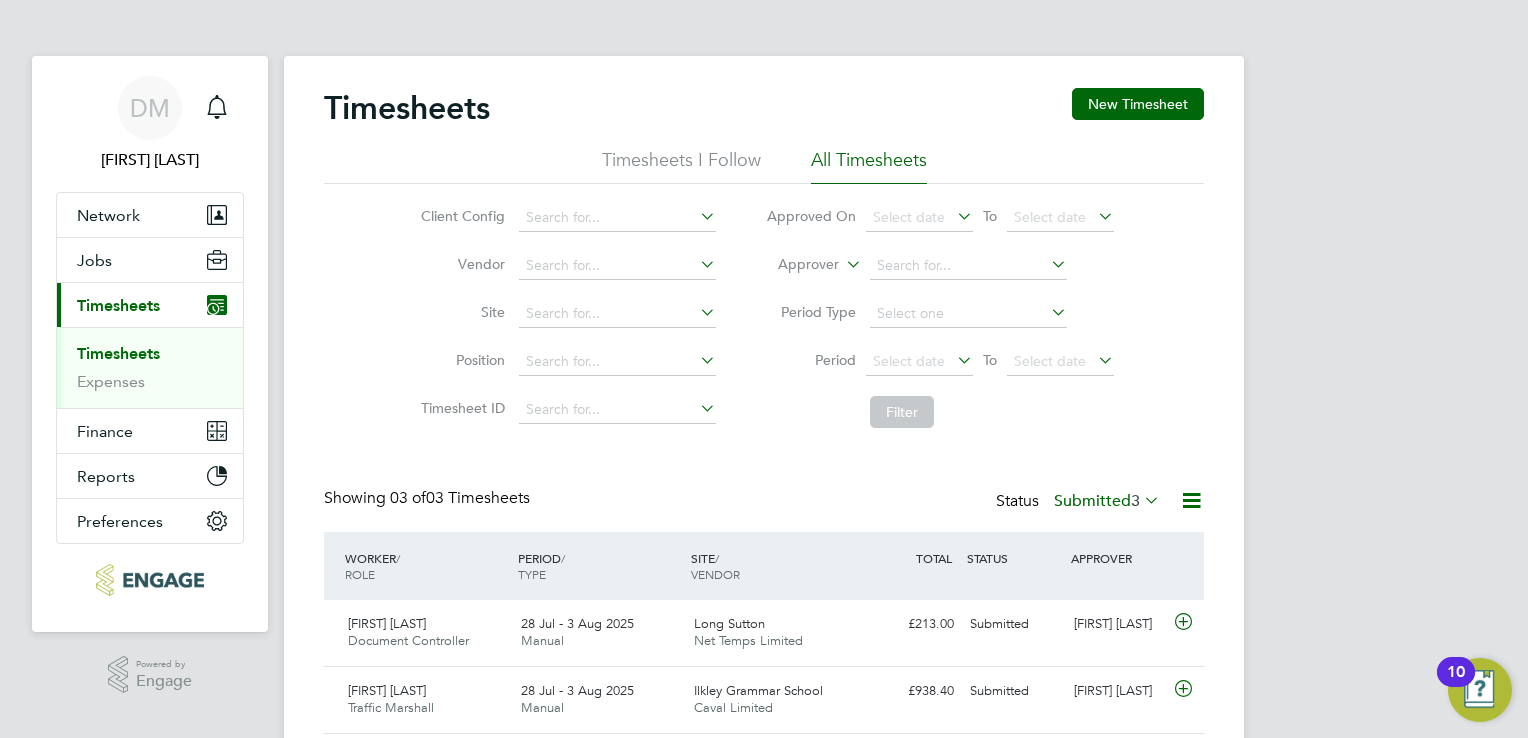 click on "Timesheets I Follow" 